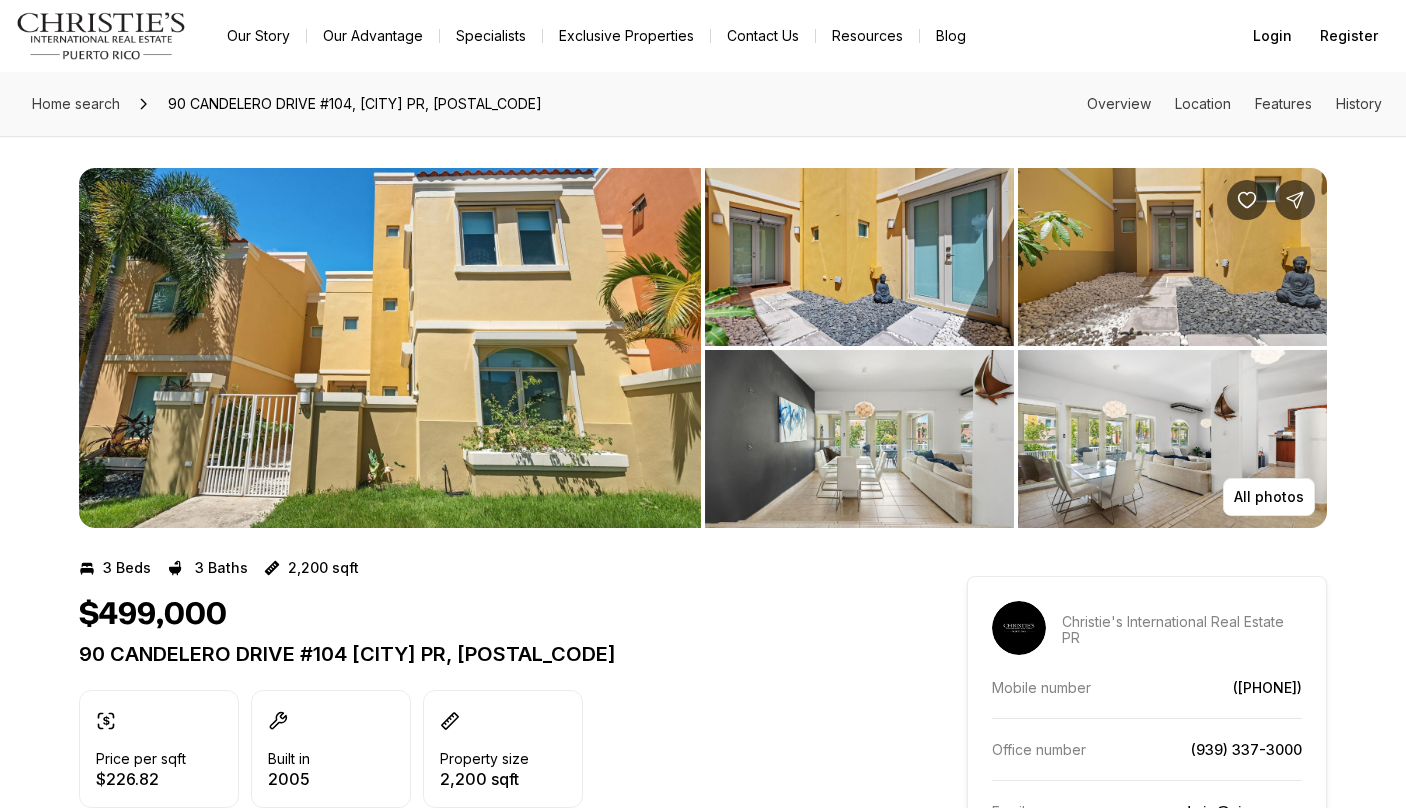 scroll, scrollTop: 0, scrollLeft: 0, axis: both 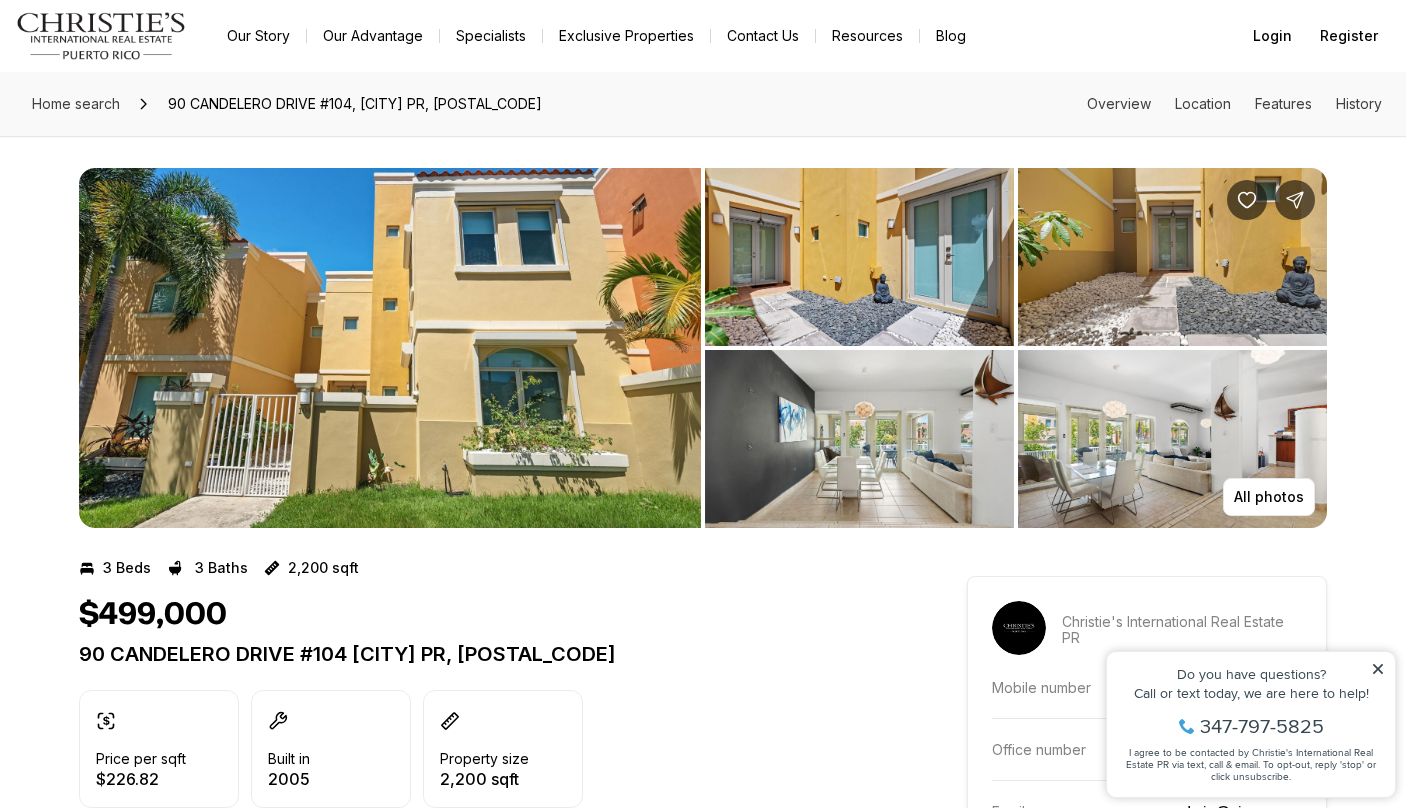 click at bounding box center [390, 348] 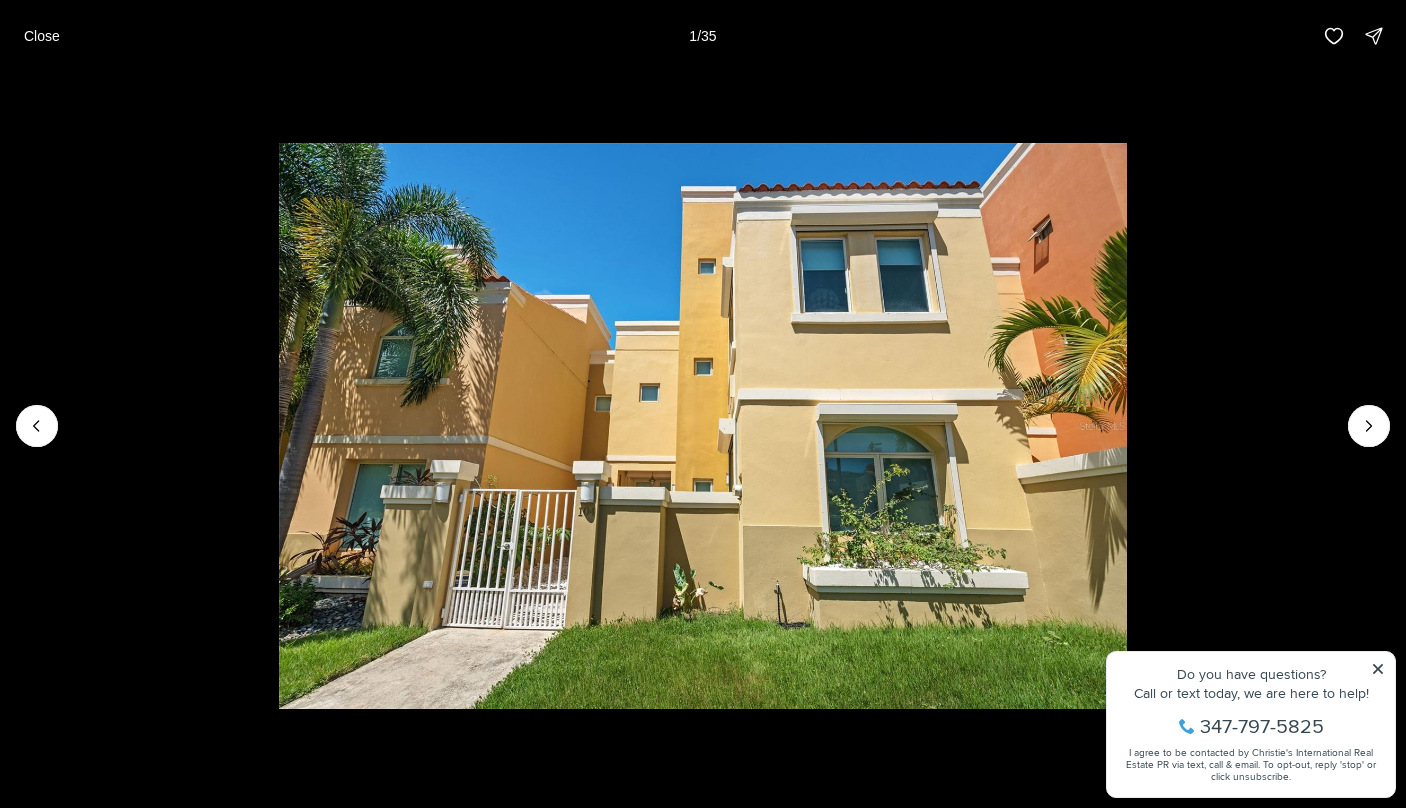 drag, startPoint x: 804, startPoint y: 300, endPoint x: 785, endPoint y: 321, distance: 28.319605 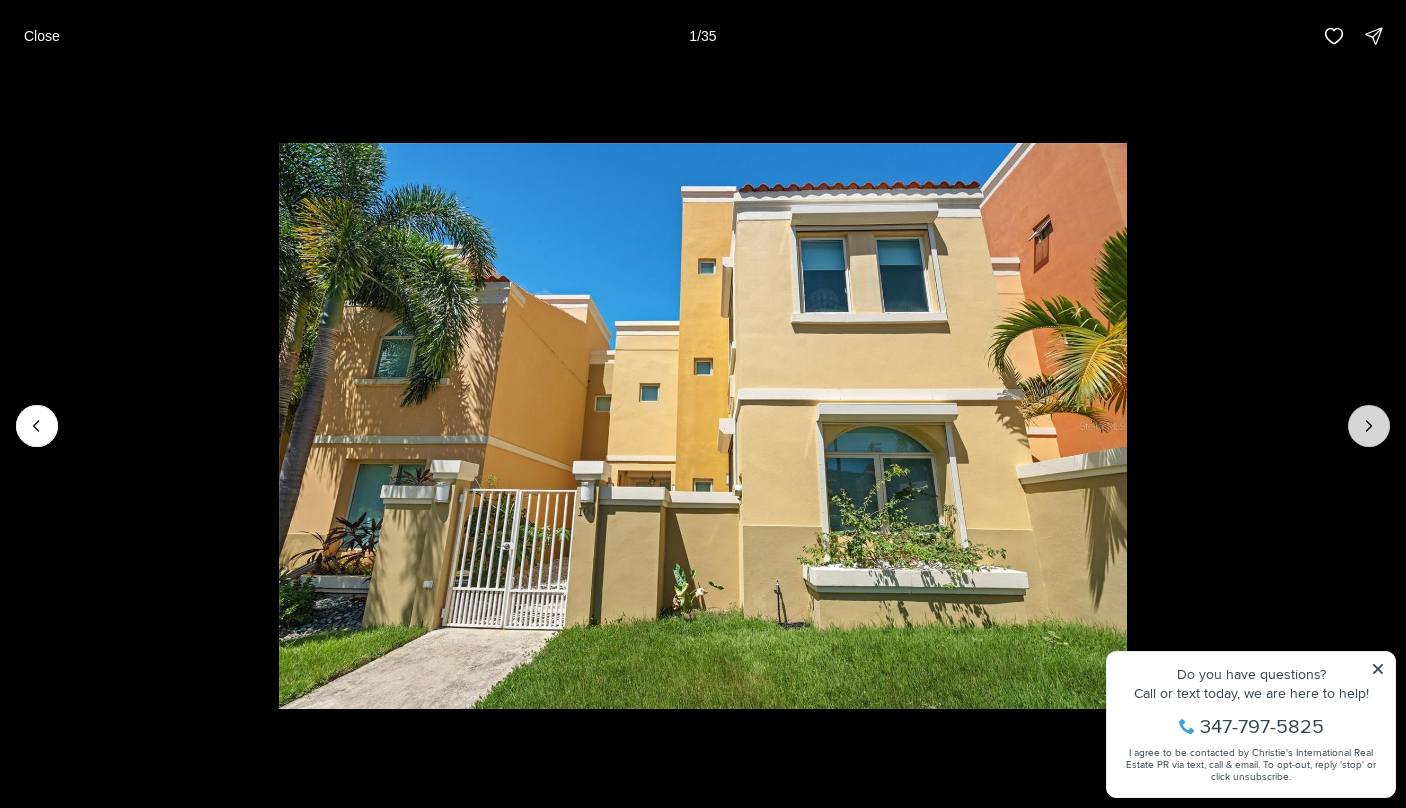 click 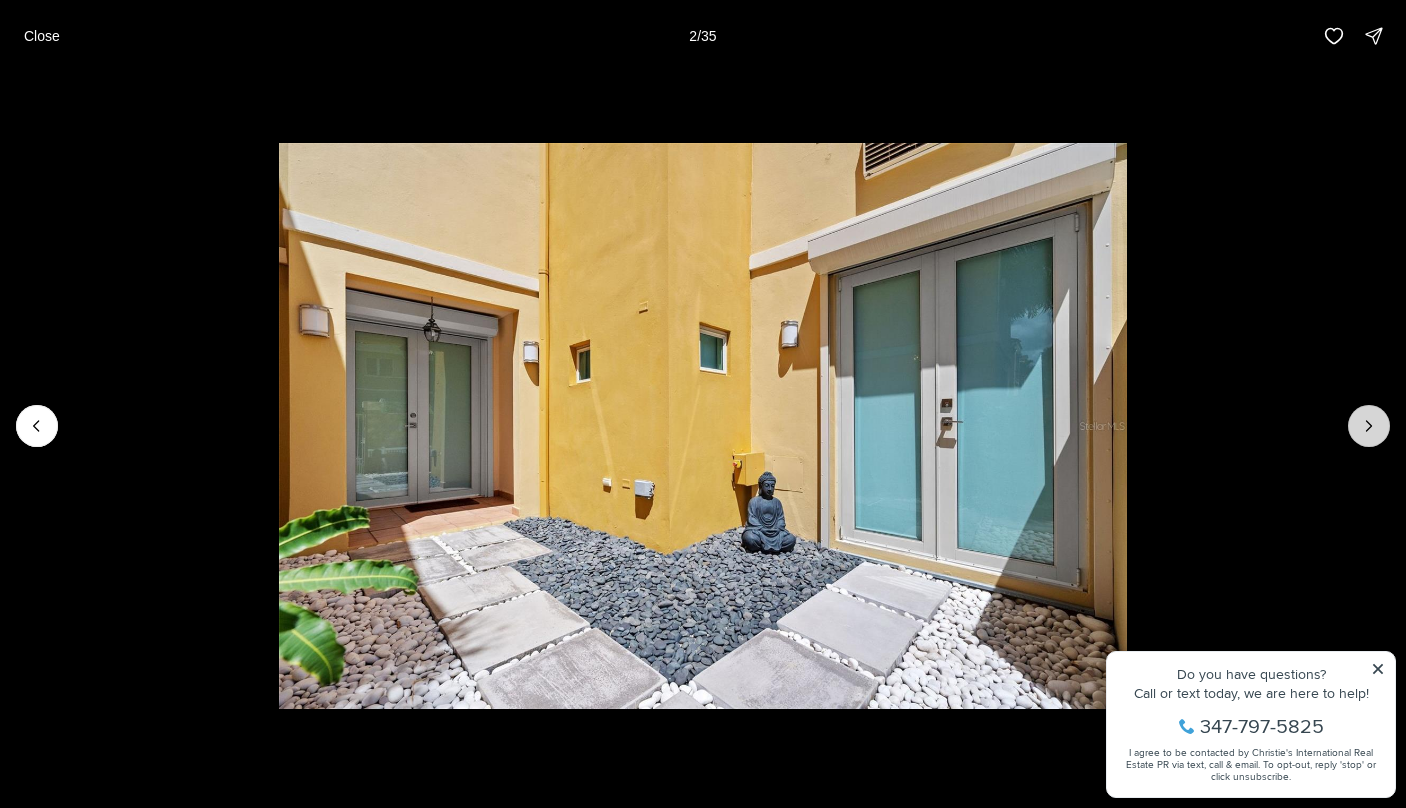 click 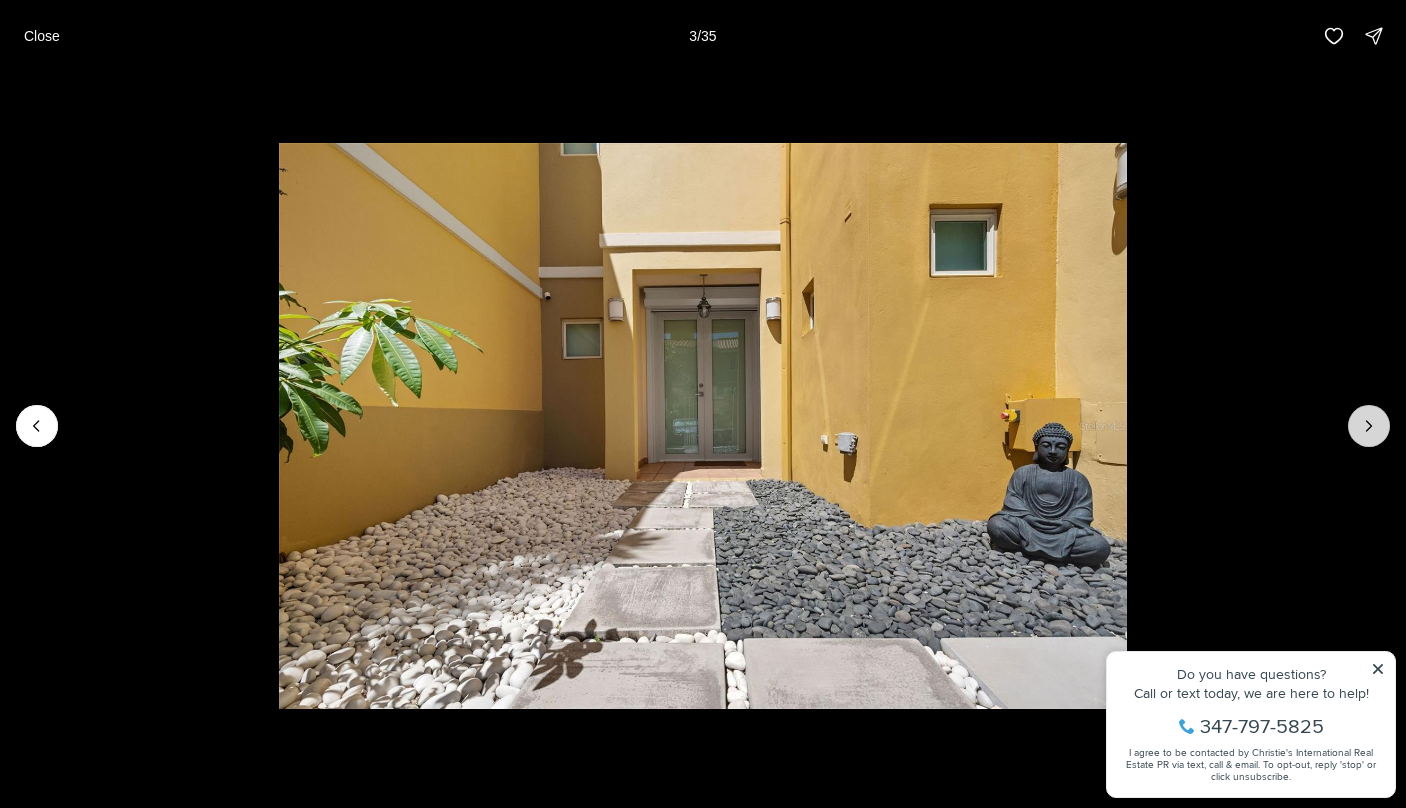 click 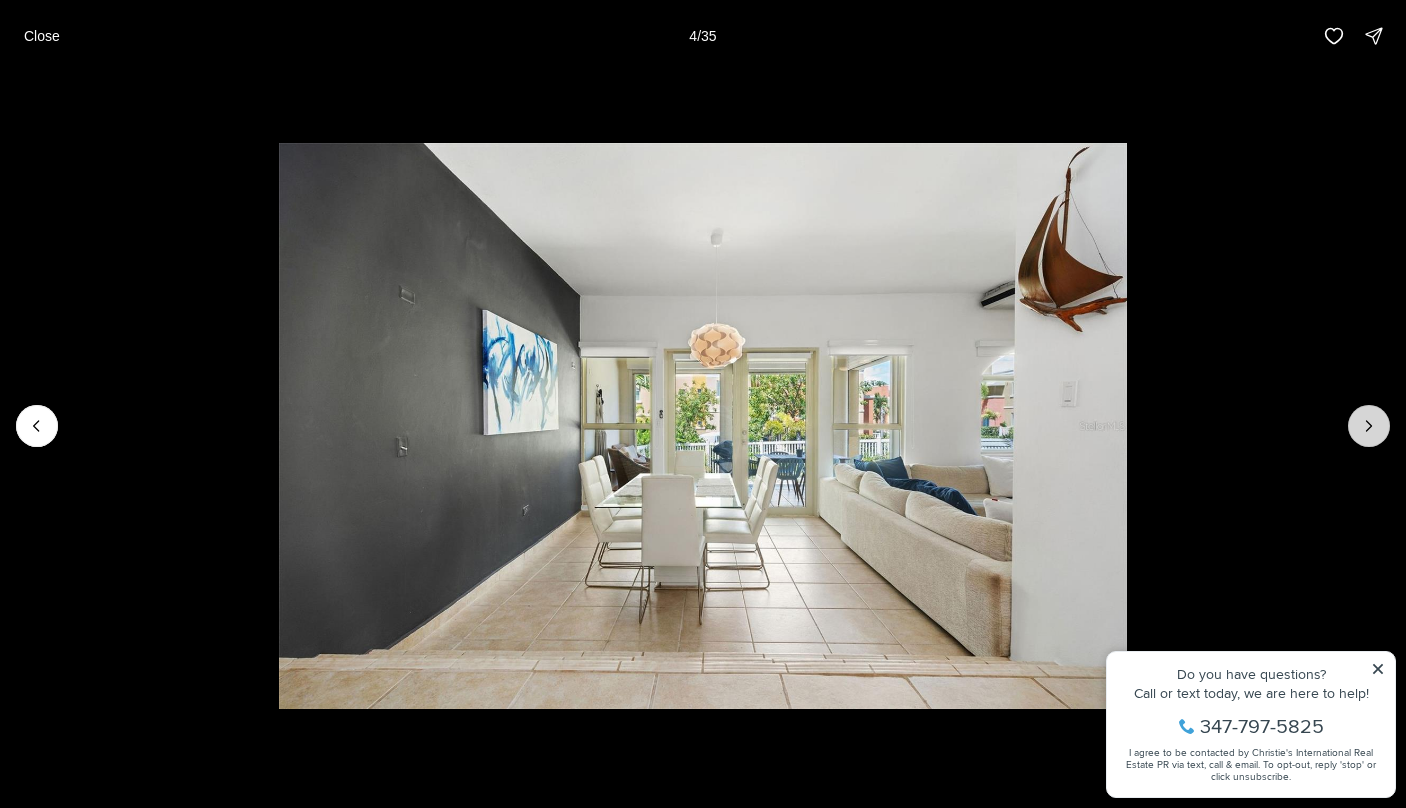 click 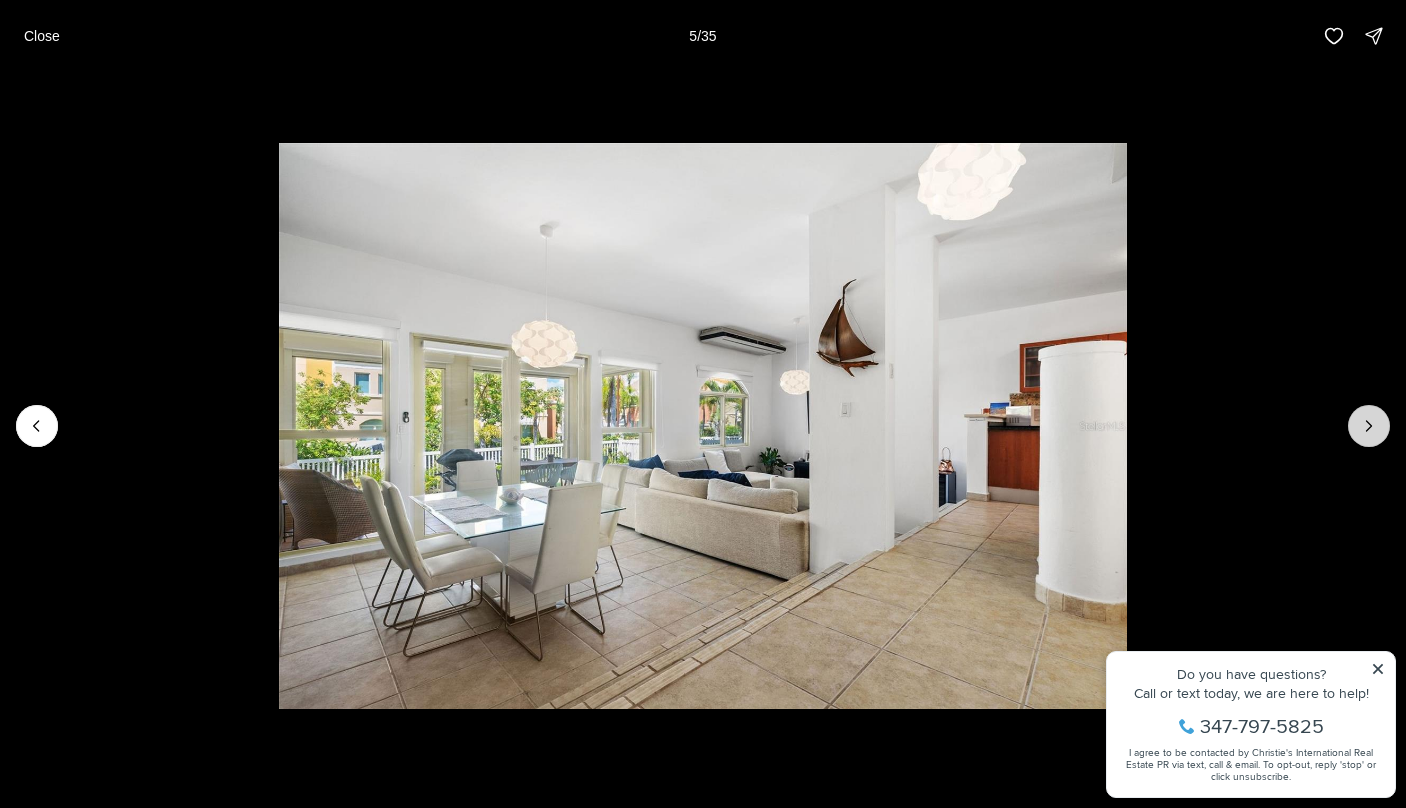 click 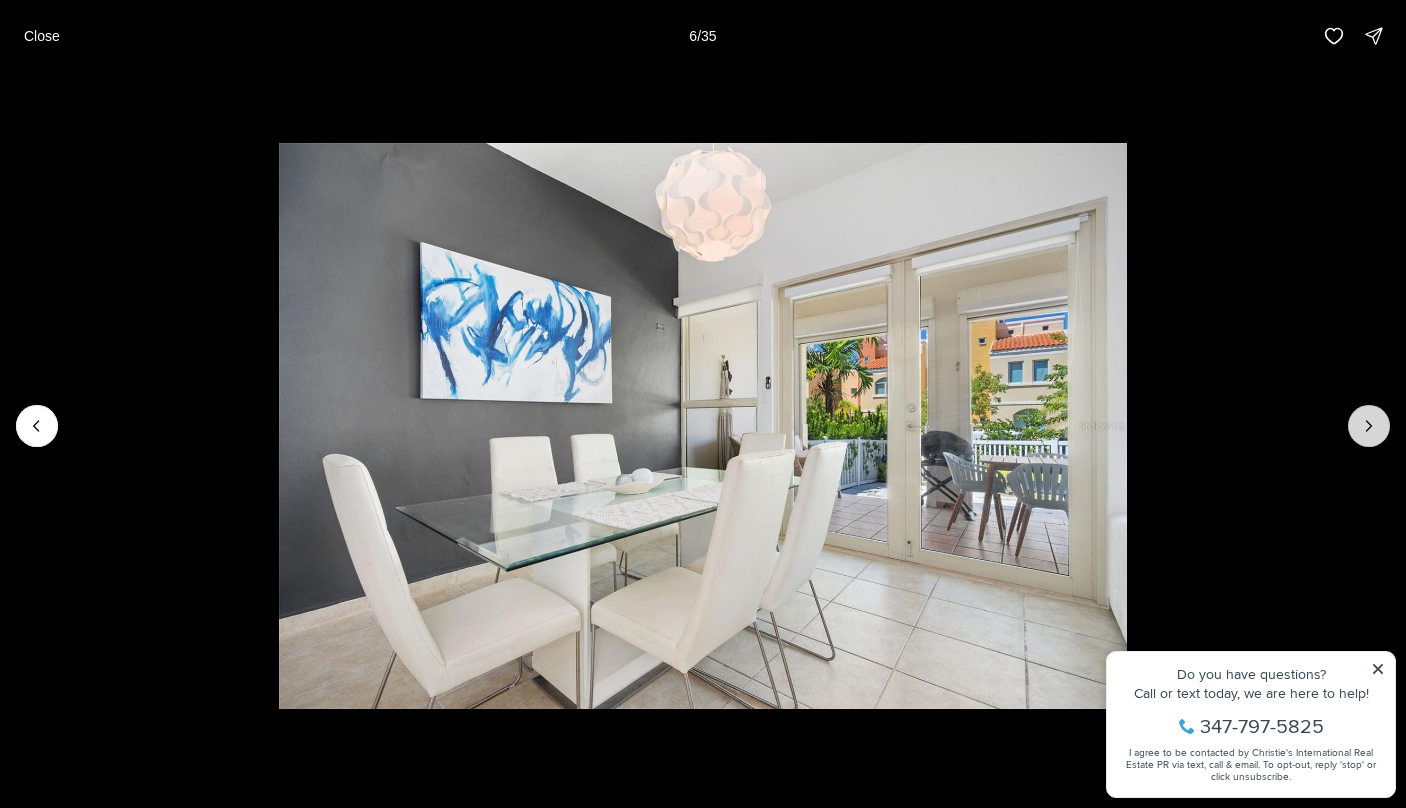 click 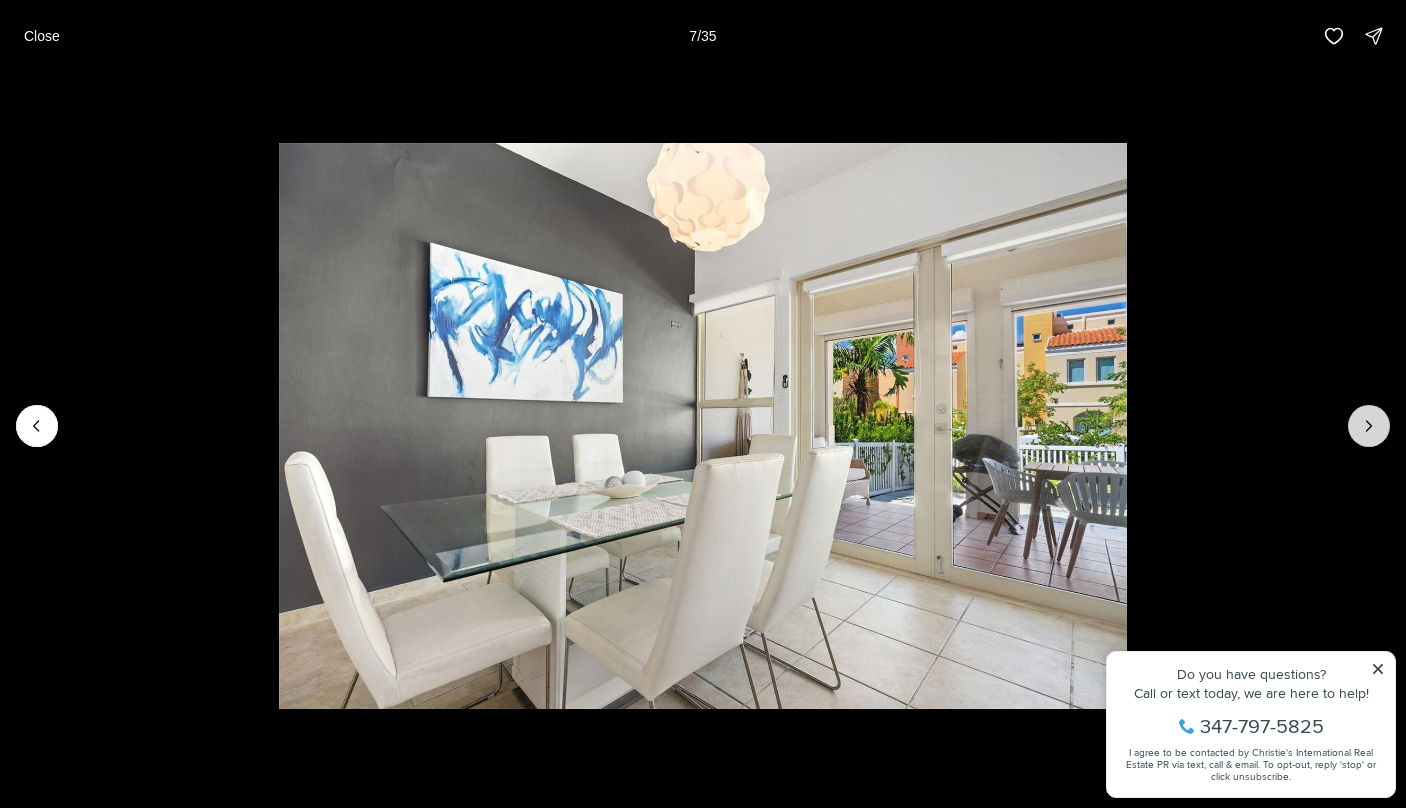 click 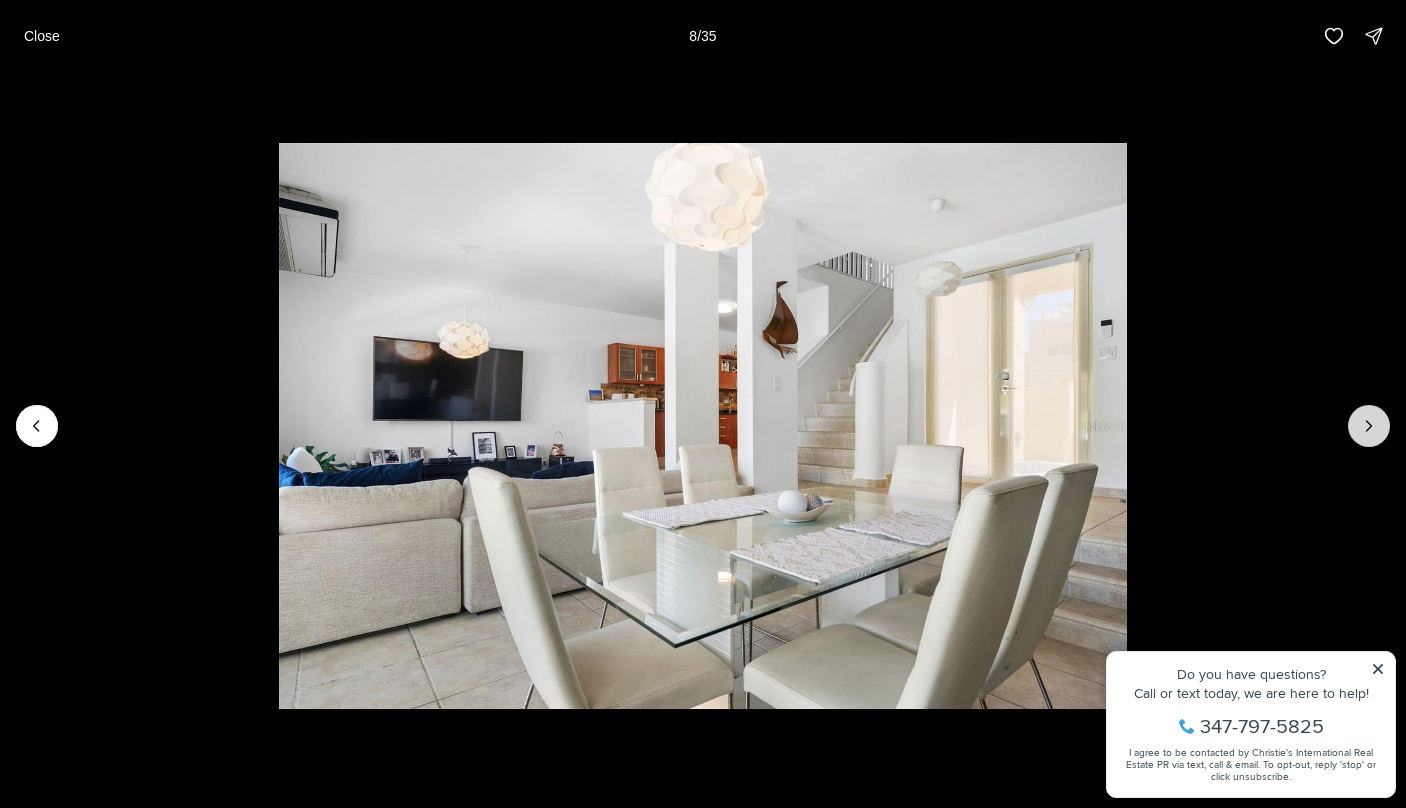 click 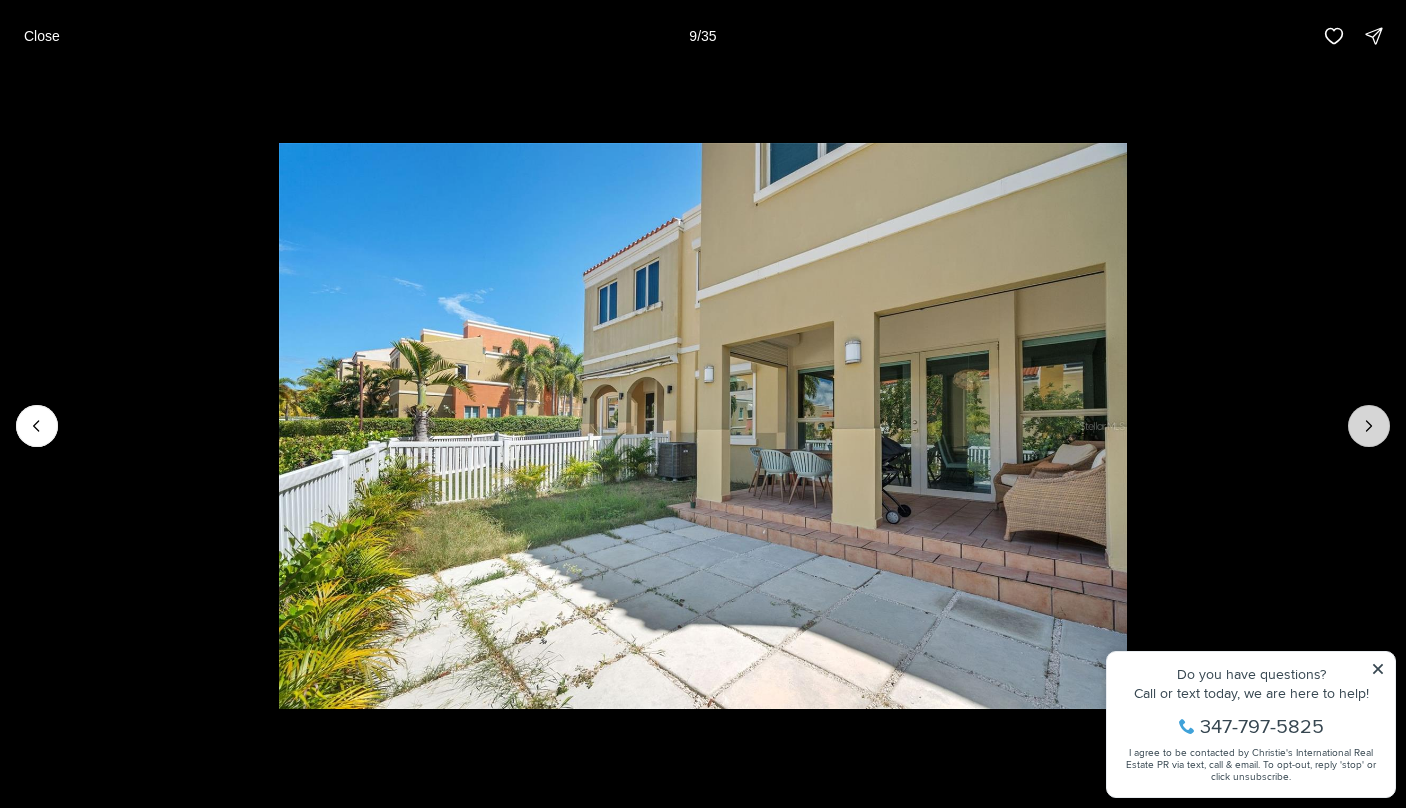 click 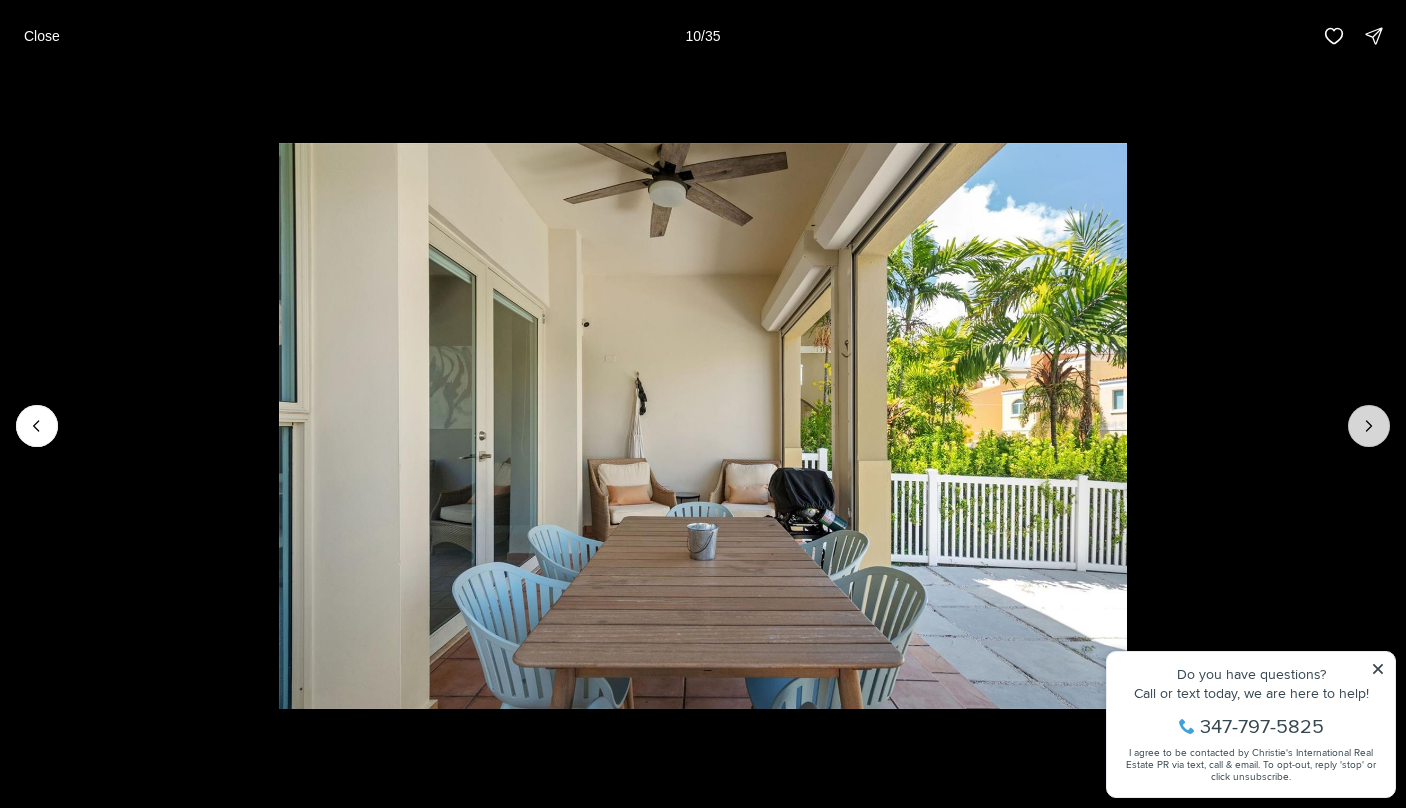 click 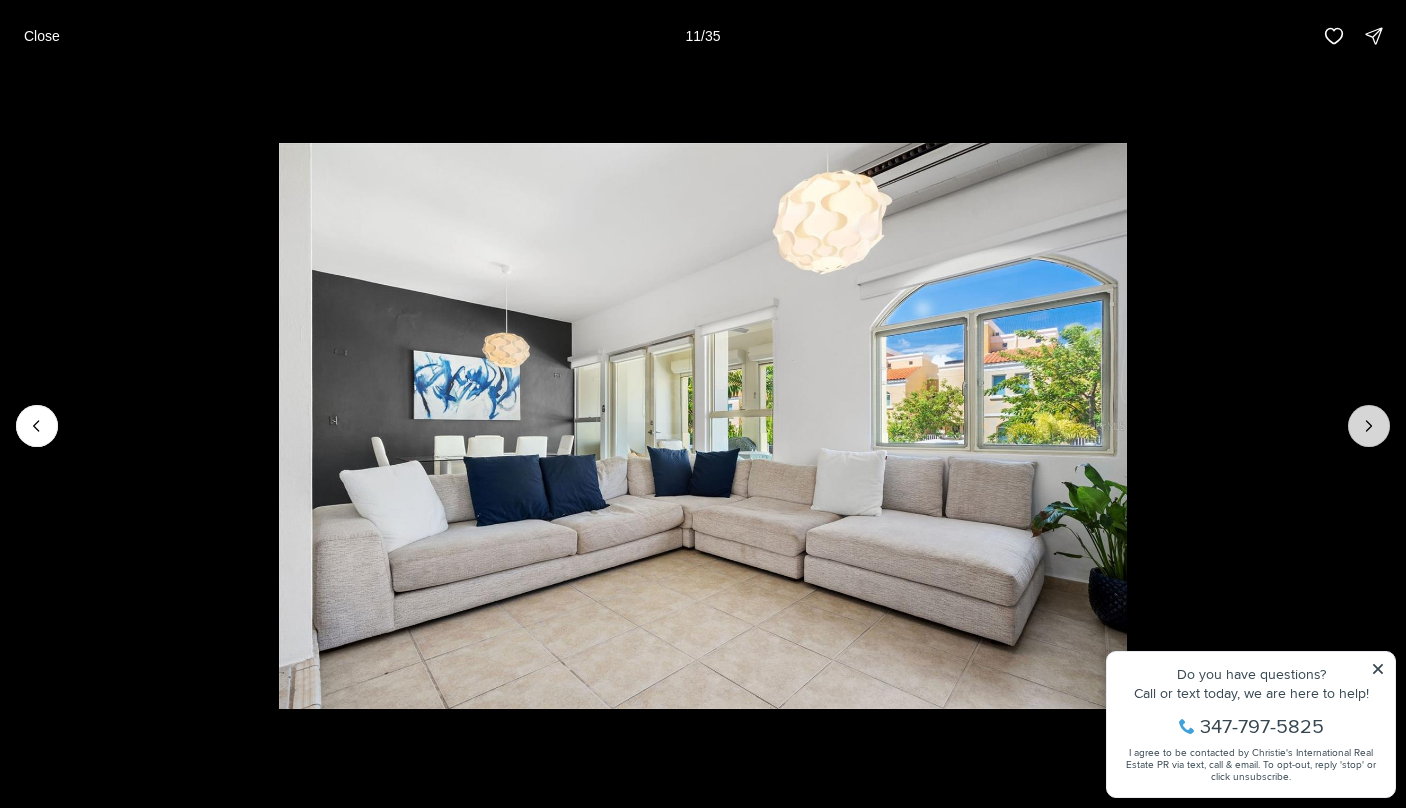 click 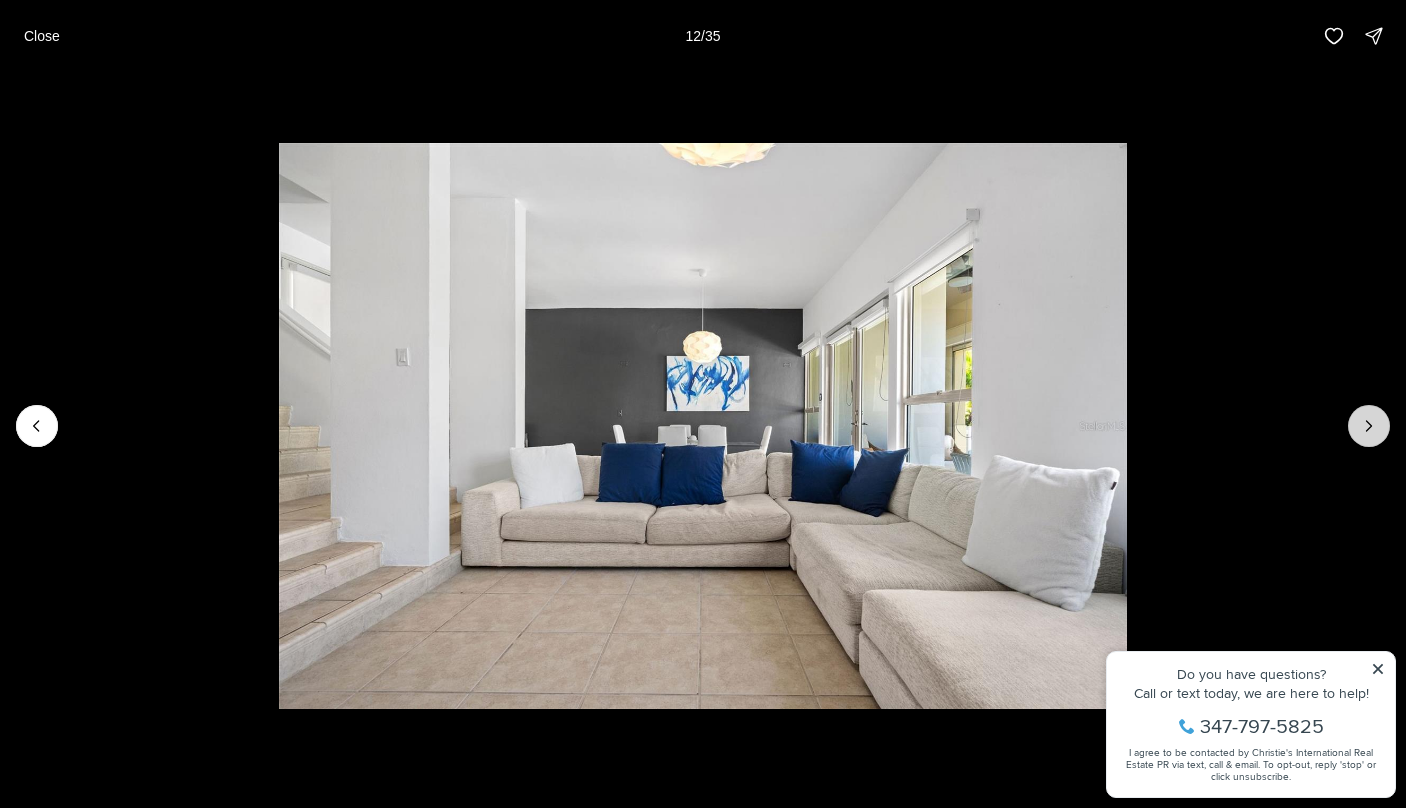 click 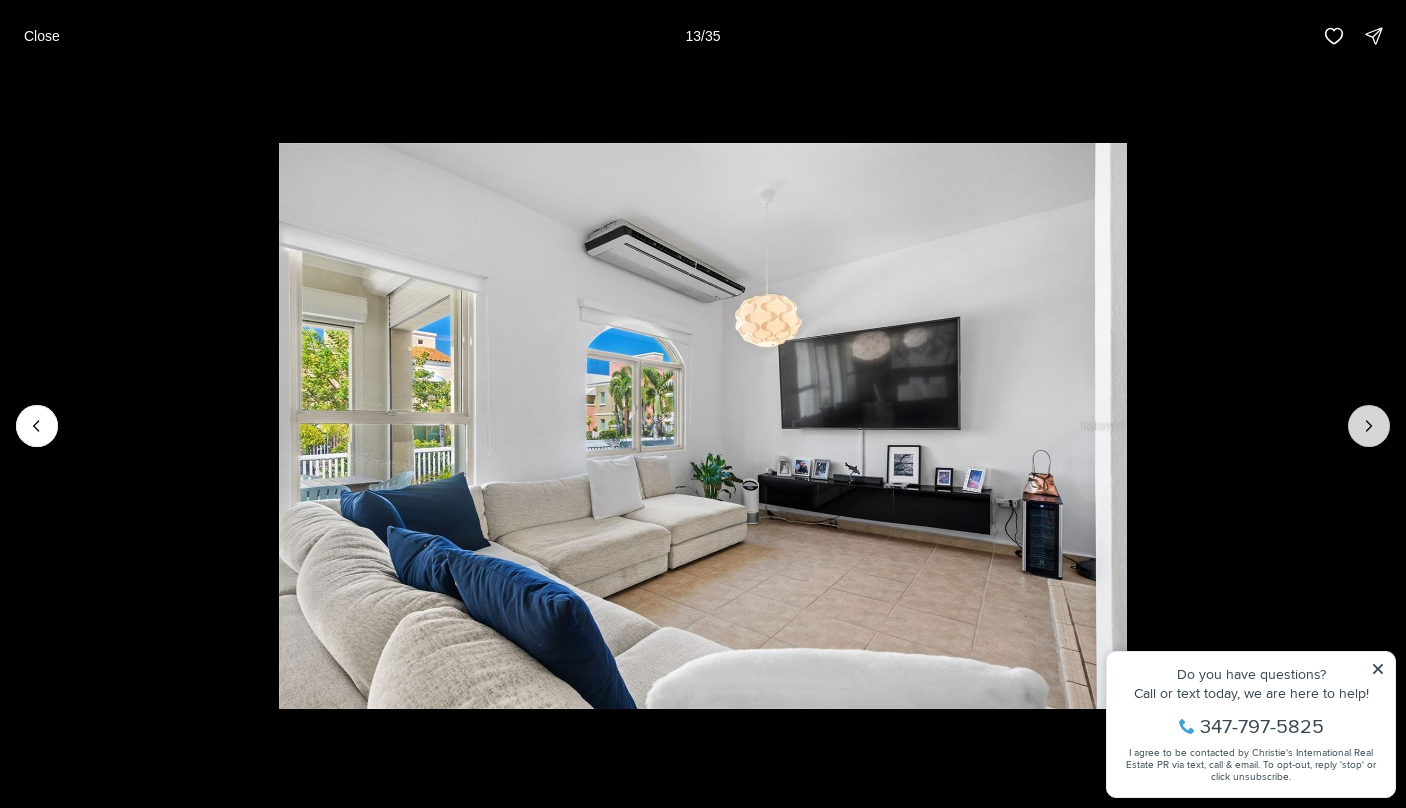 click 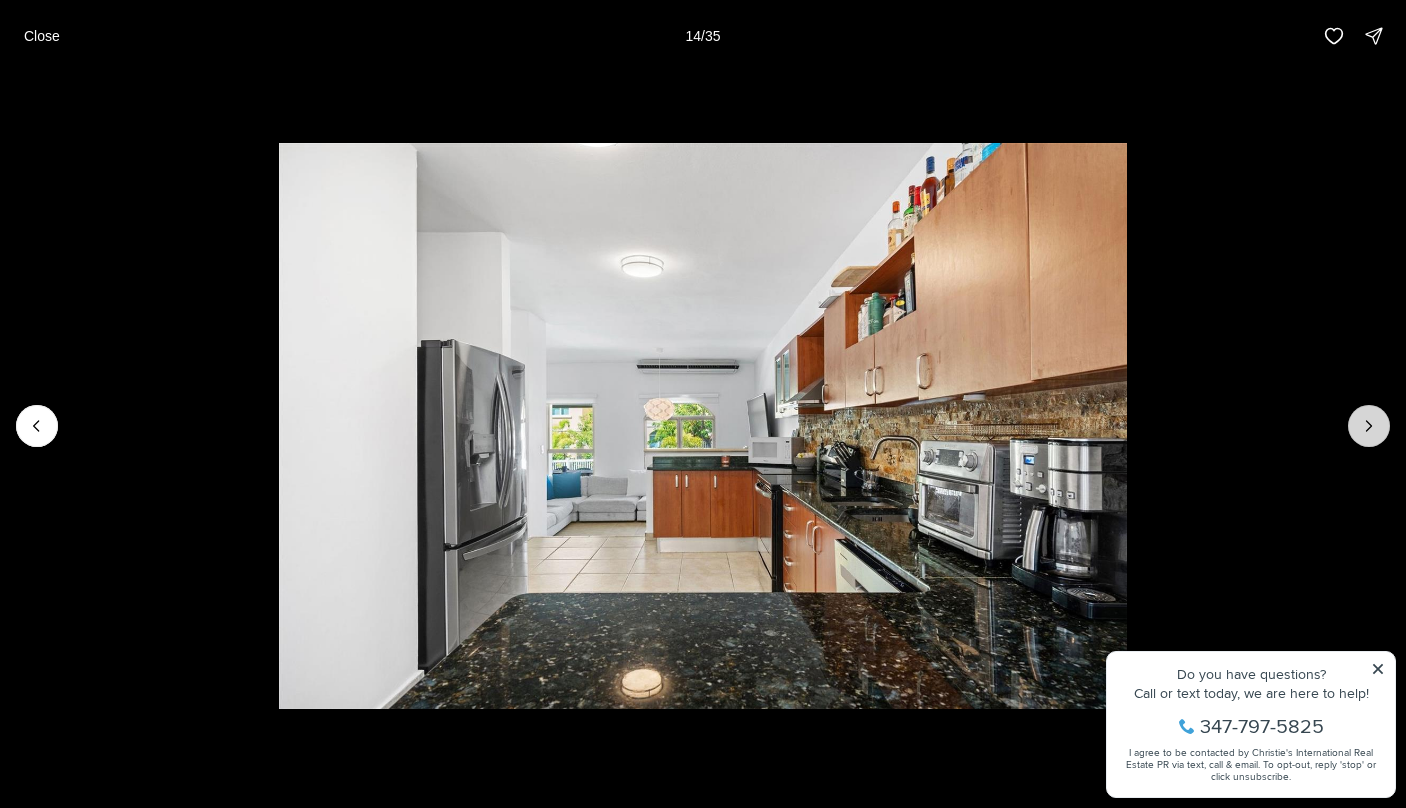 click 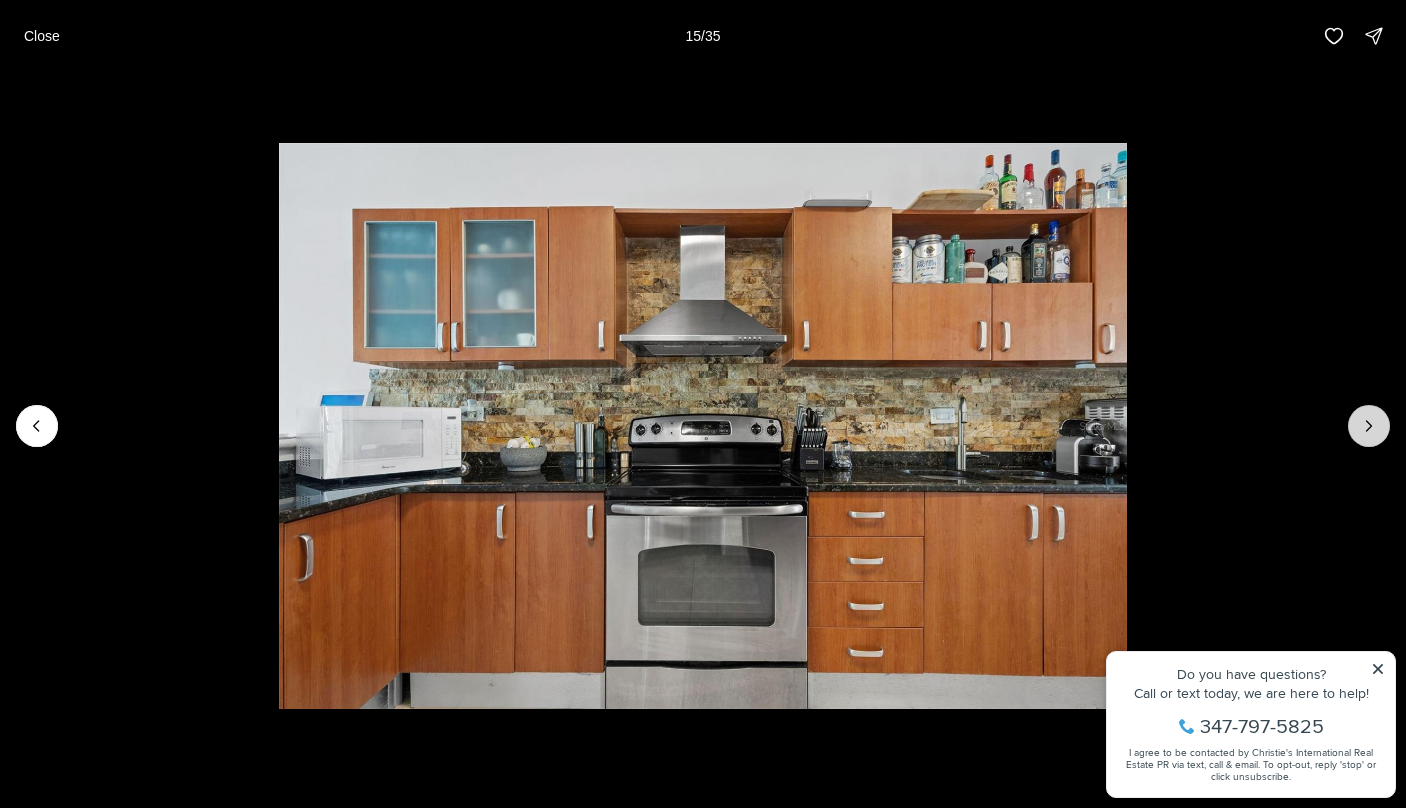 click 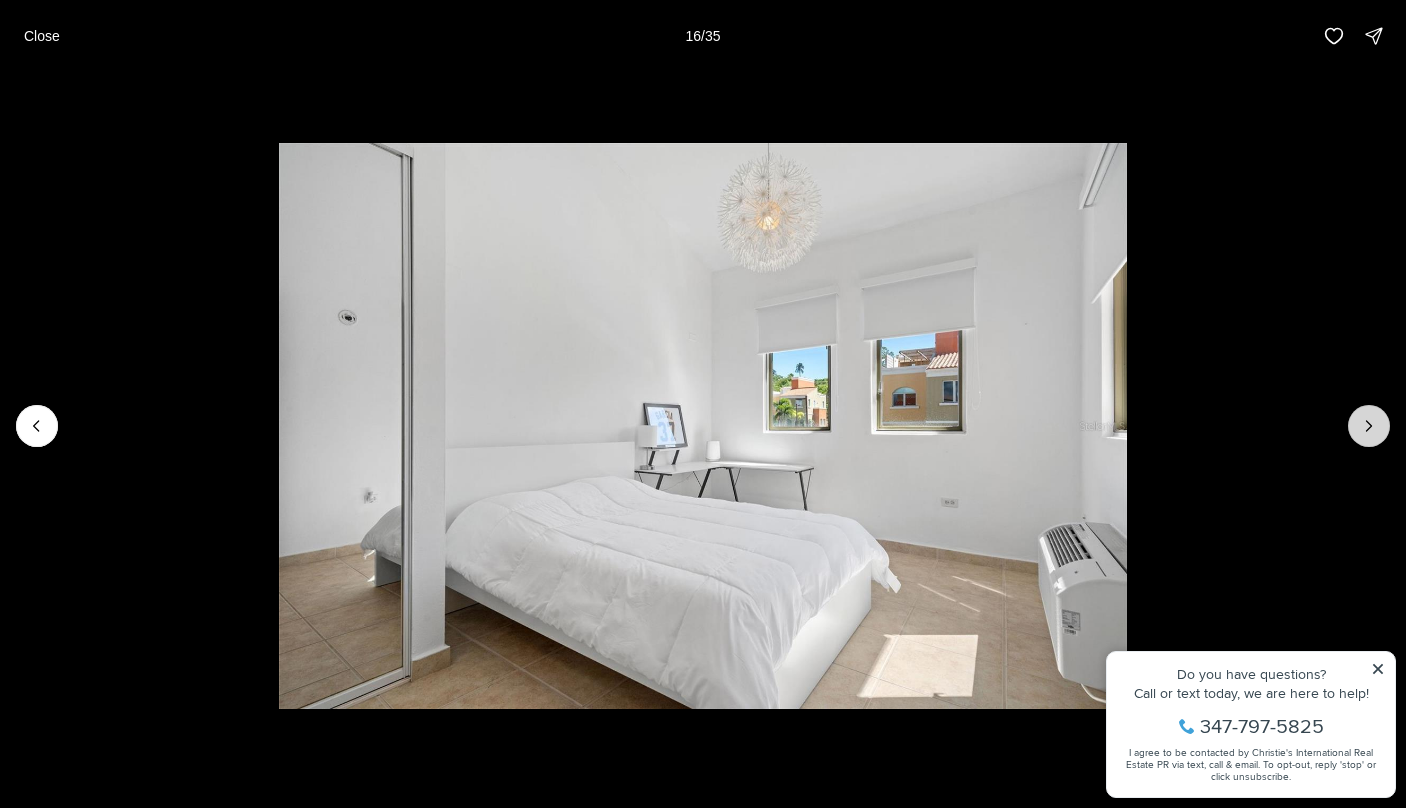 click 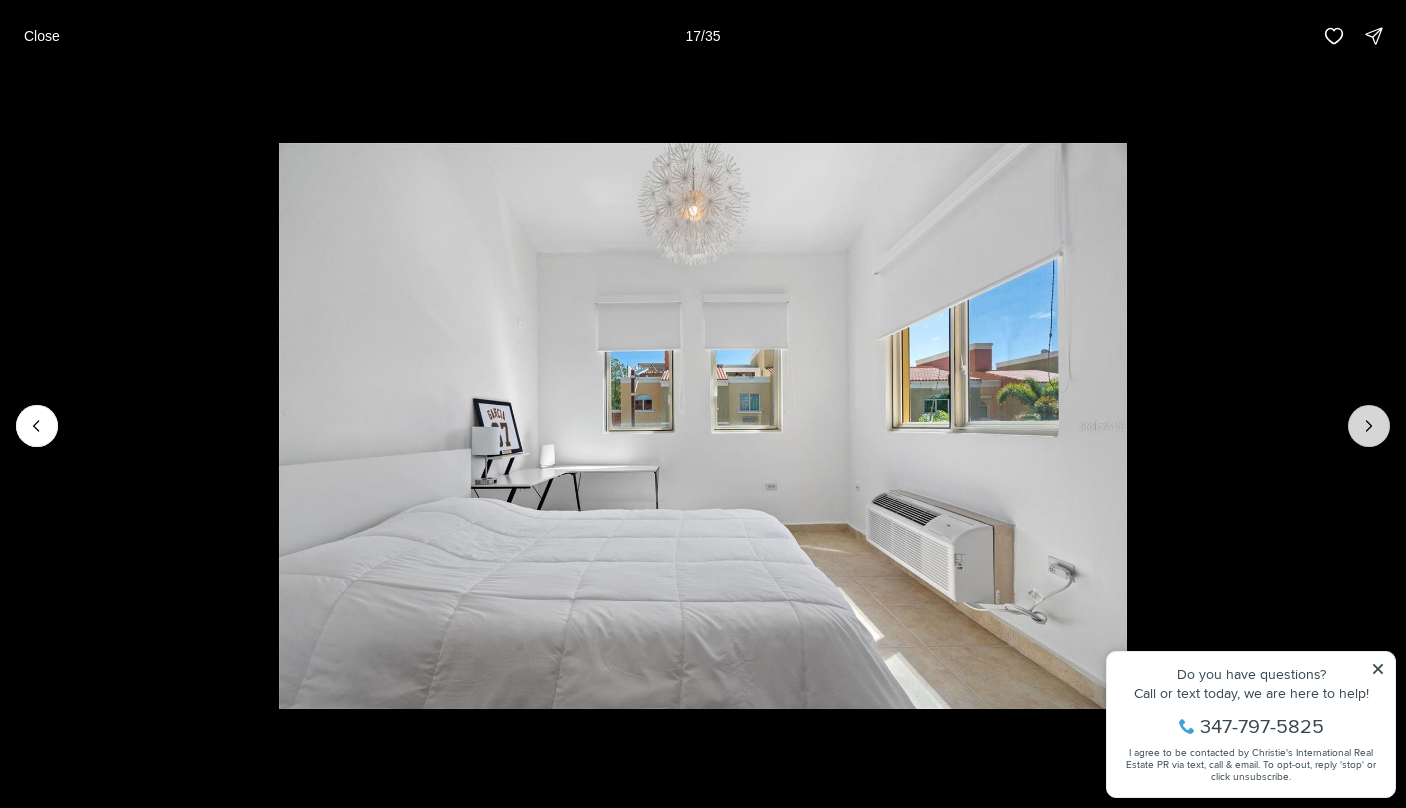 click 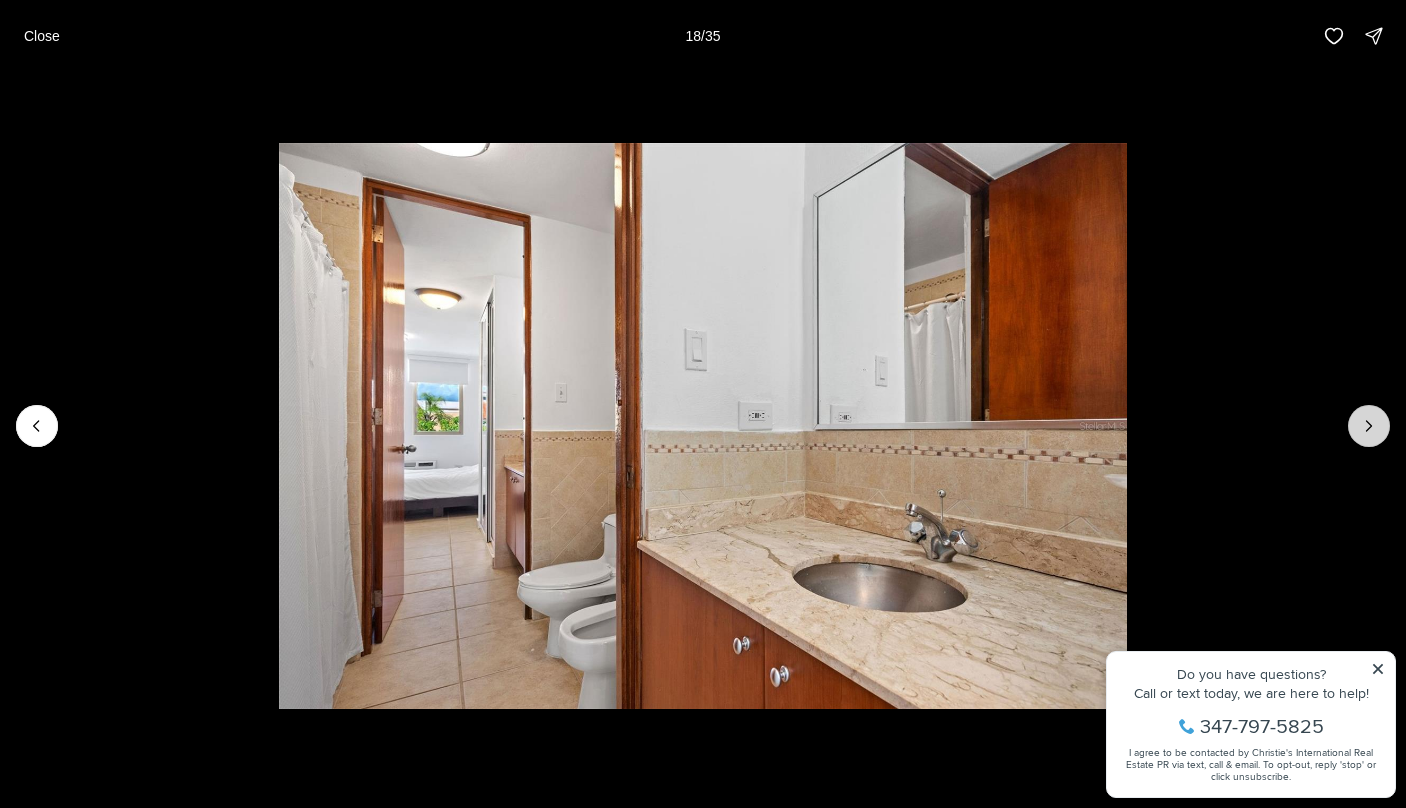 click 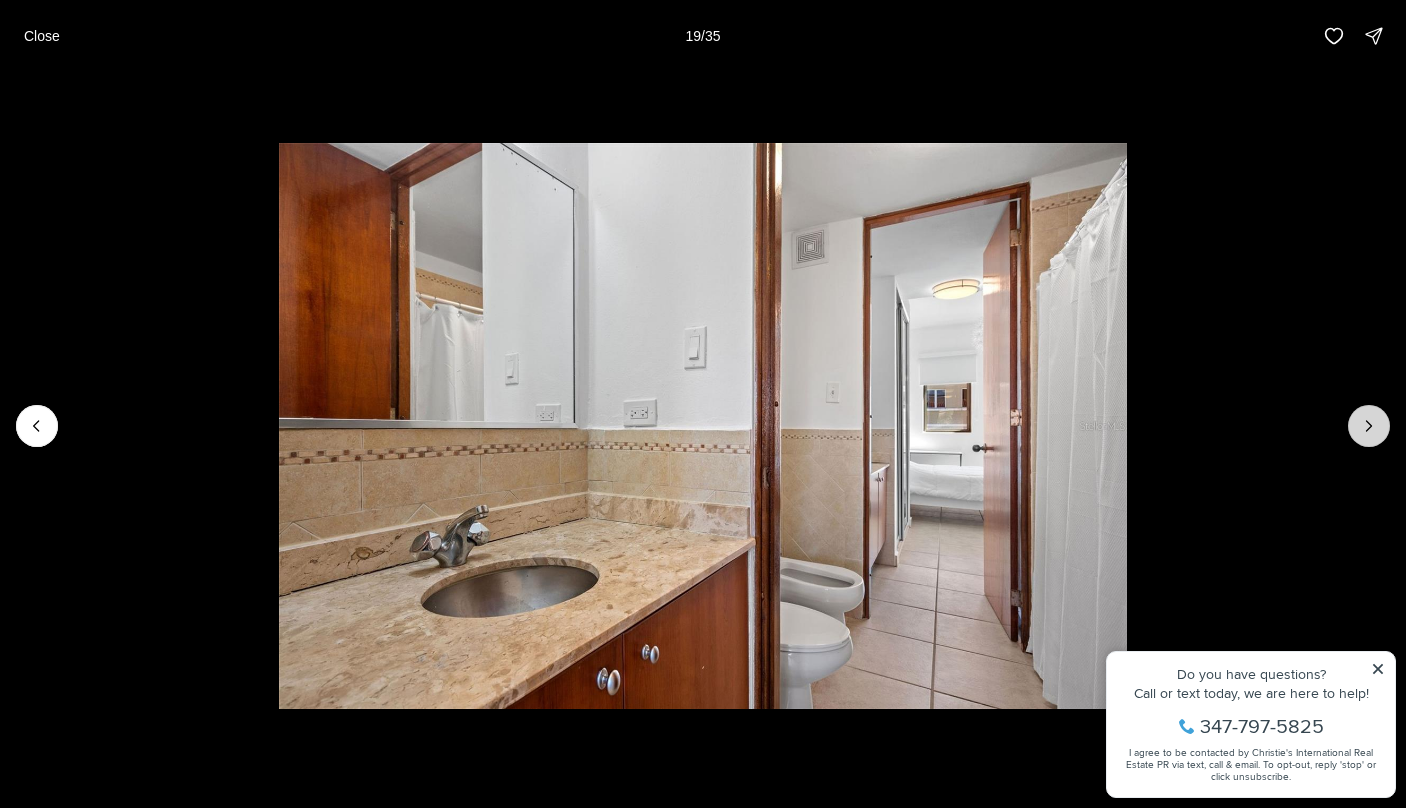click 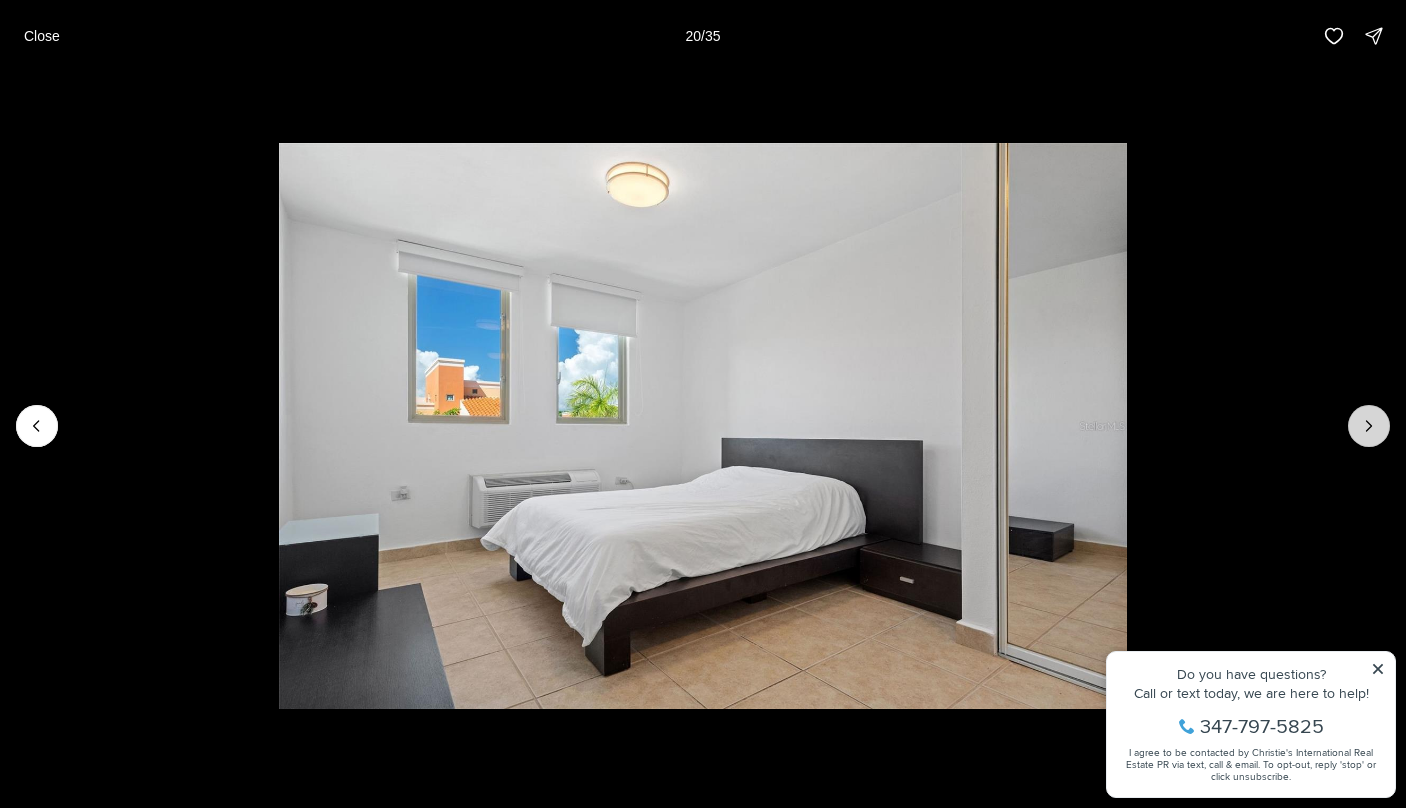 click 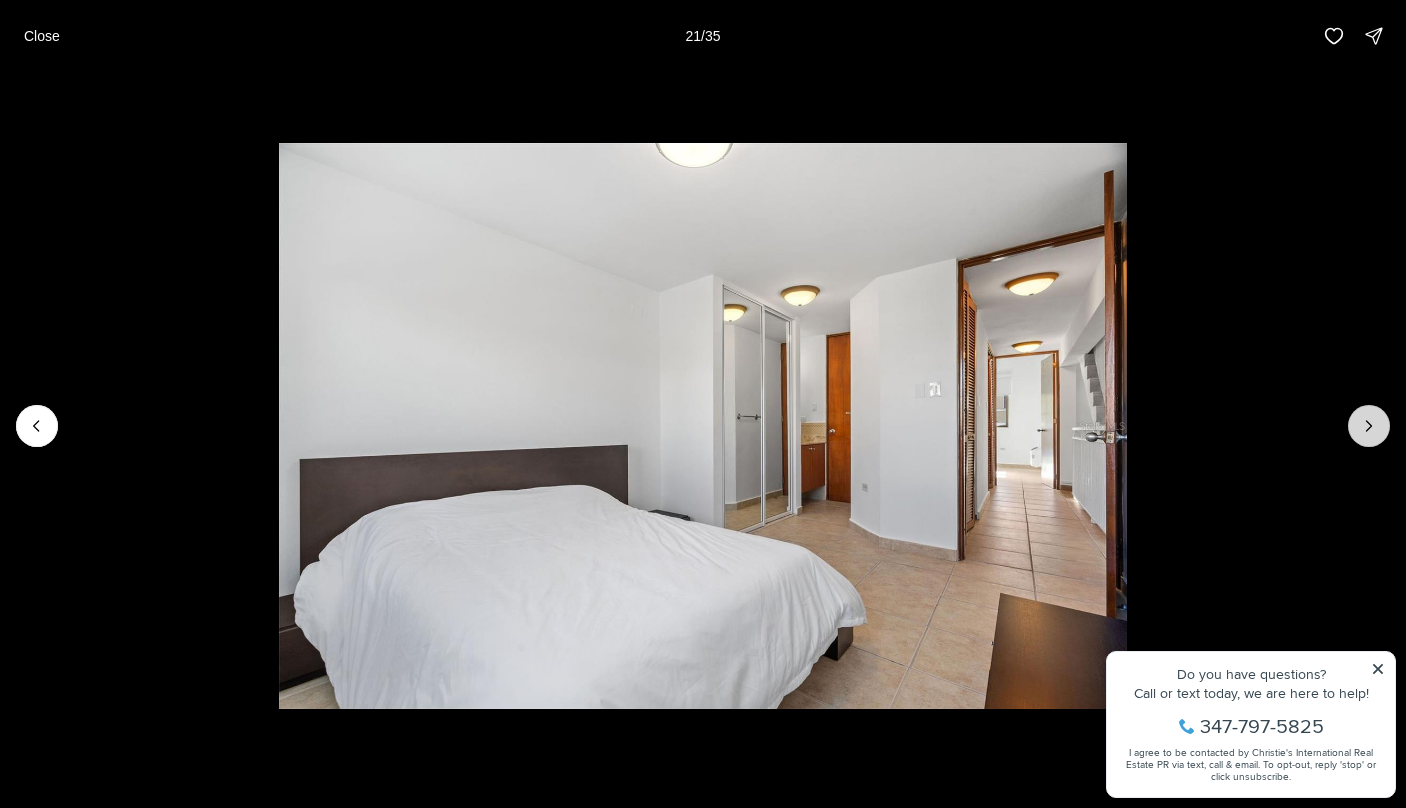 click 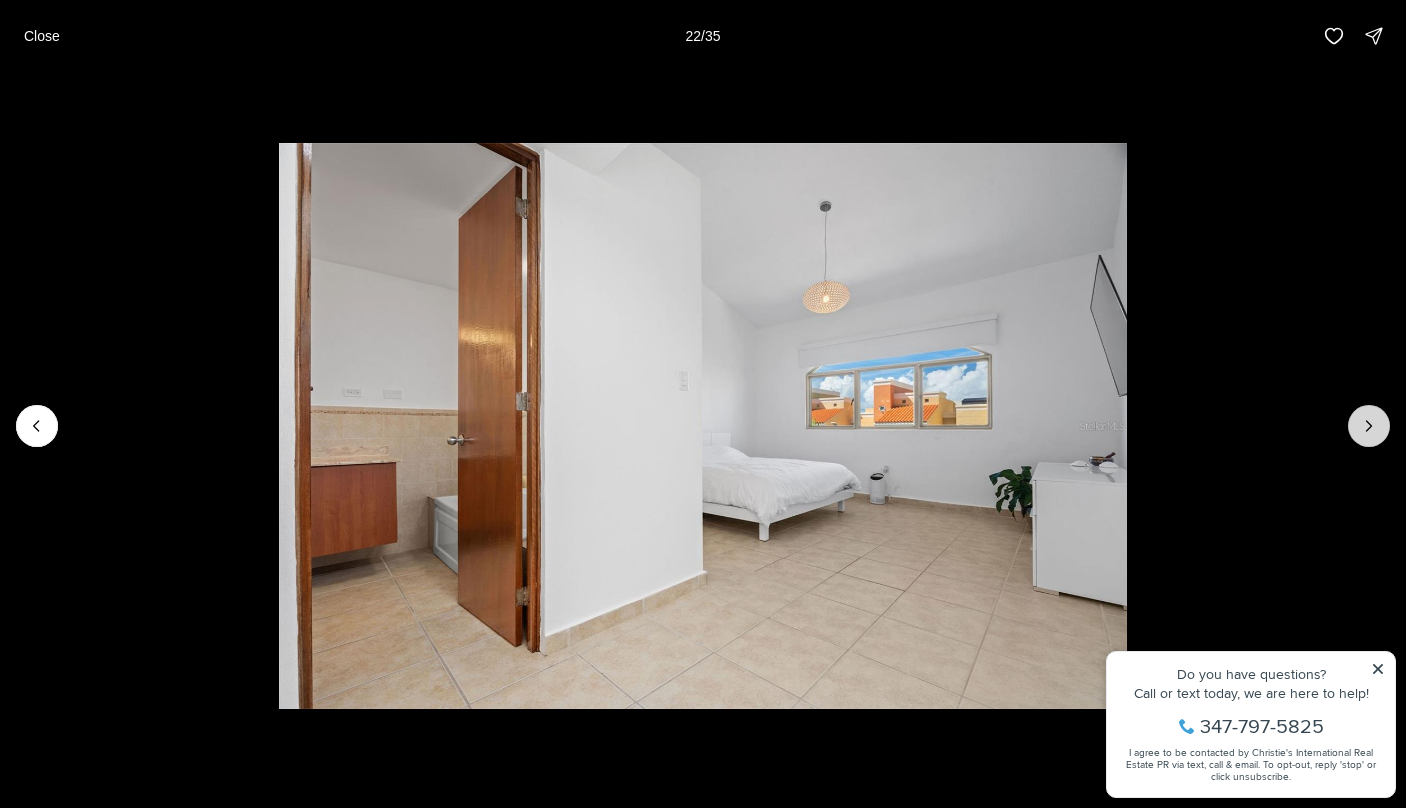 click 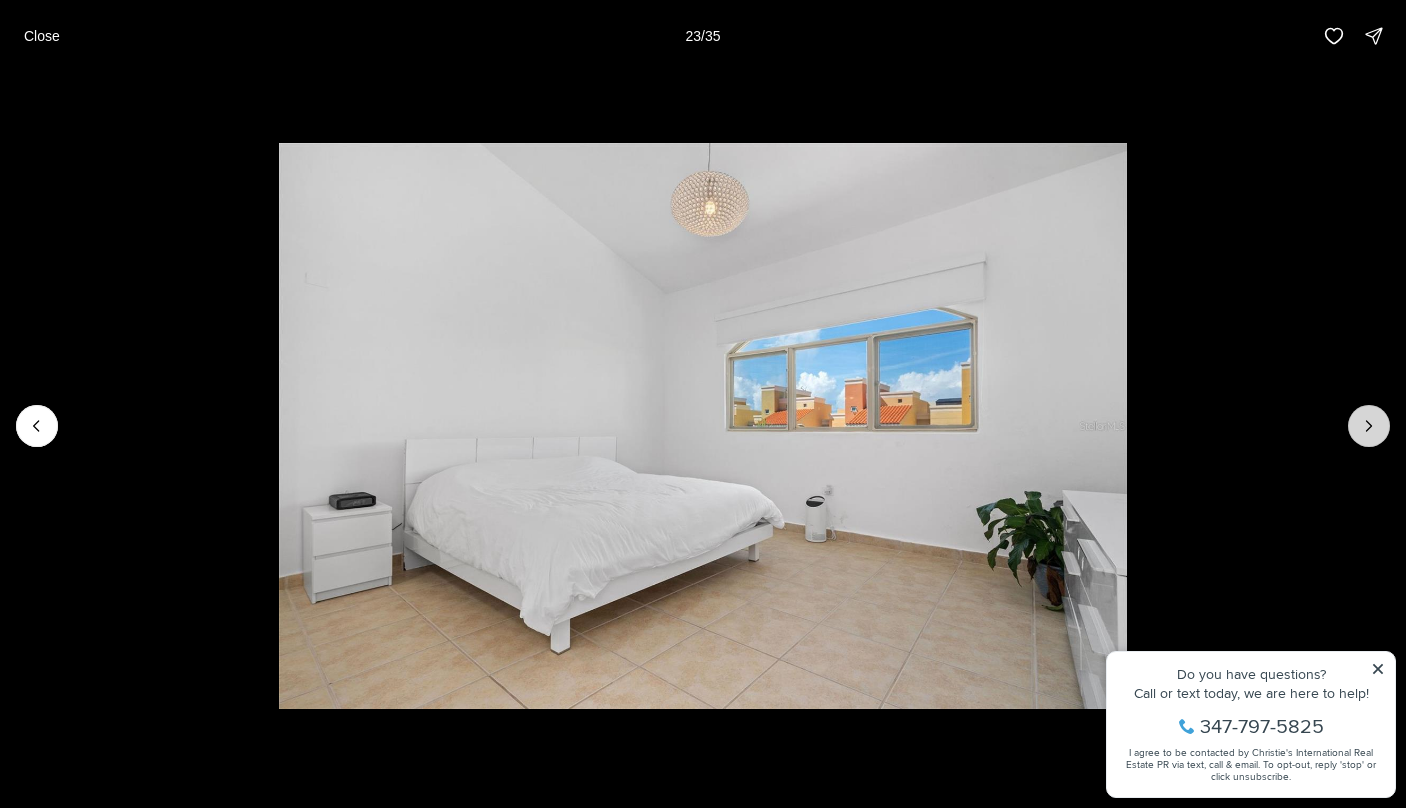 click 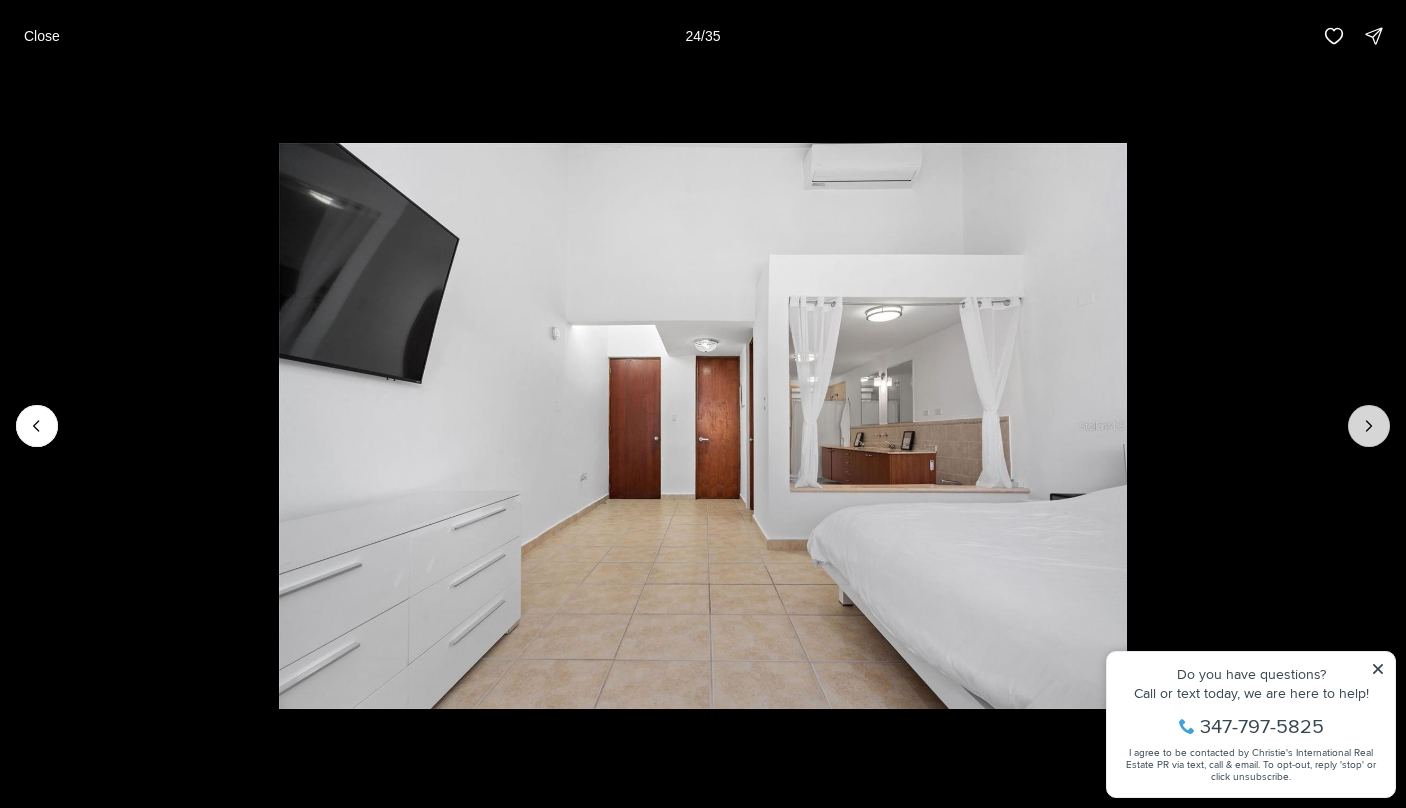 click 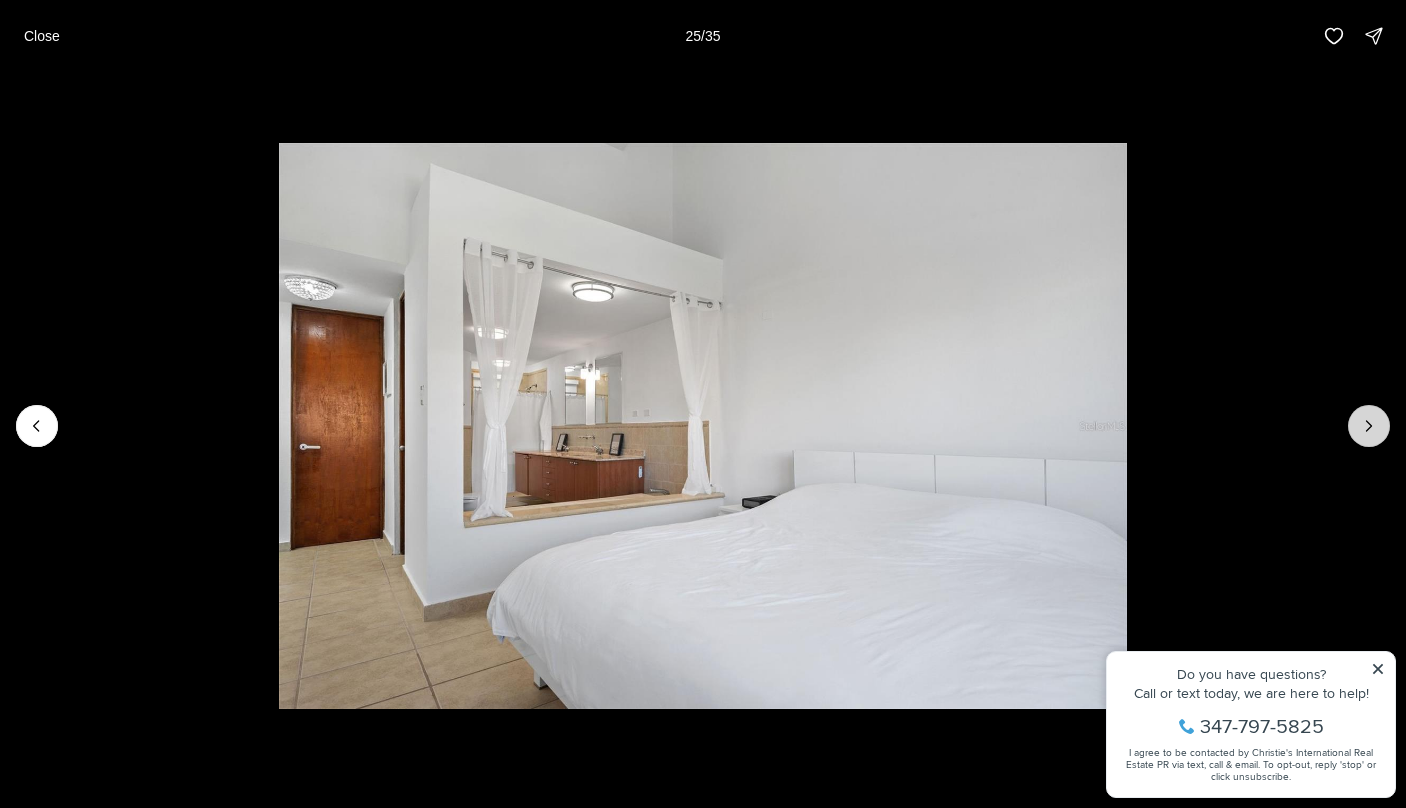 click 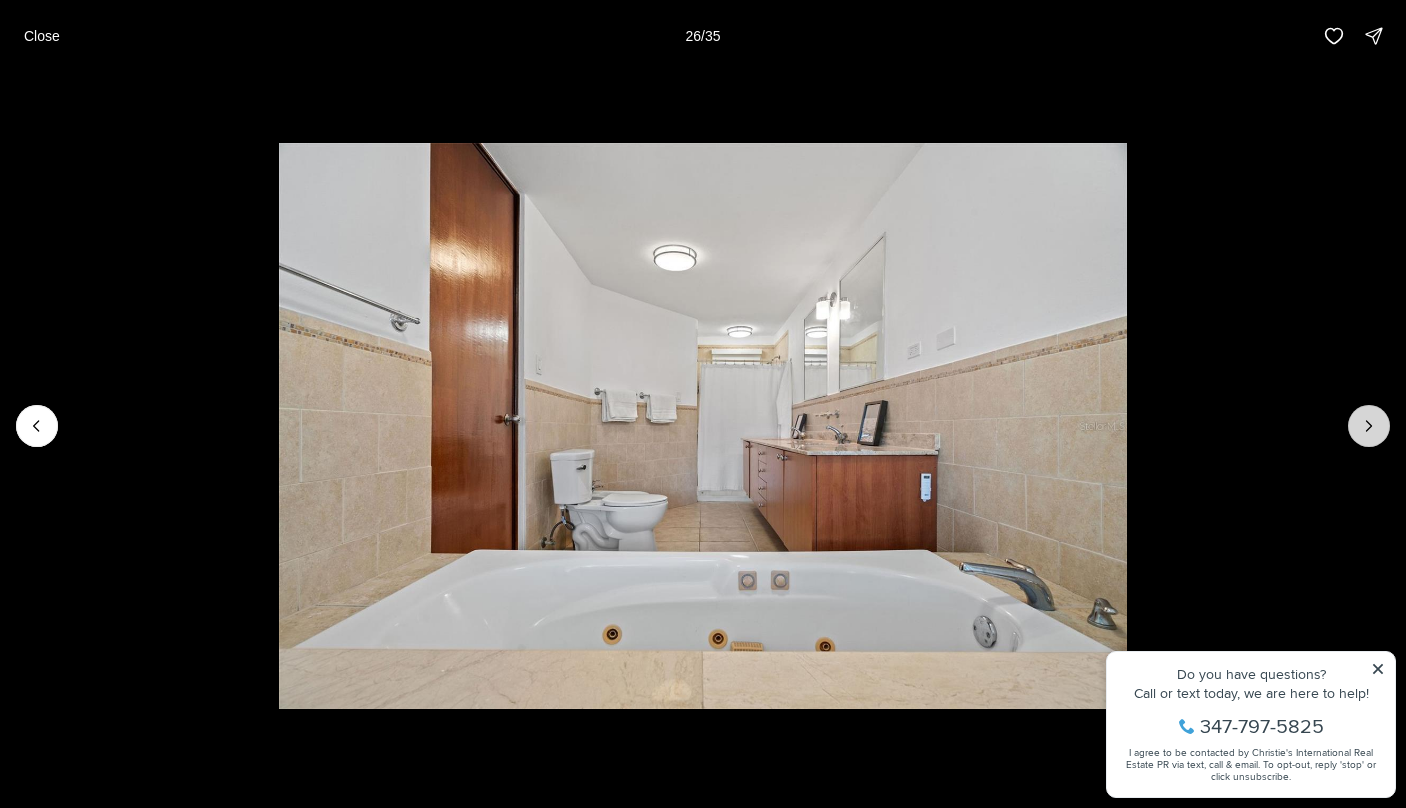 click 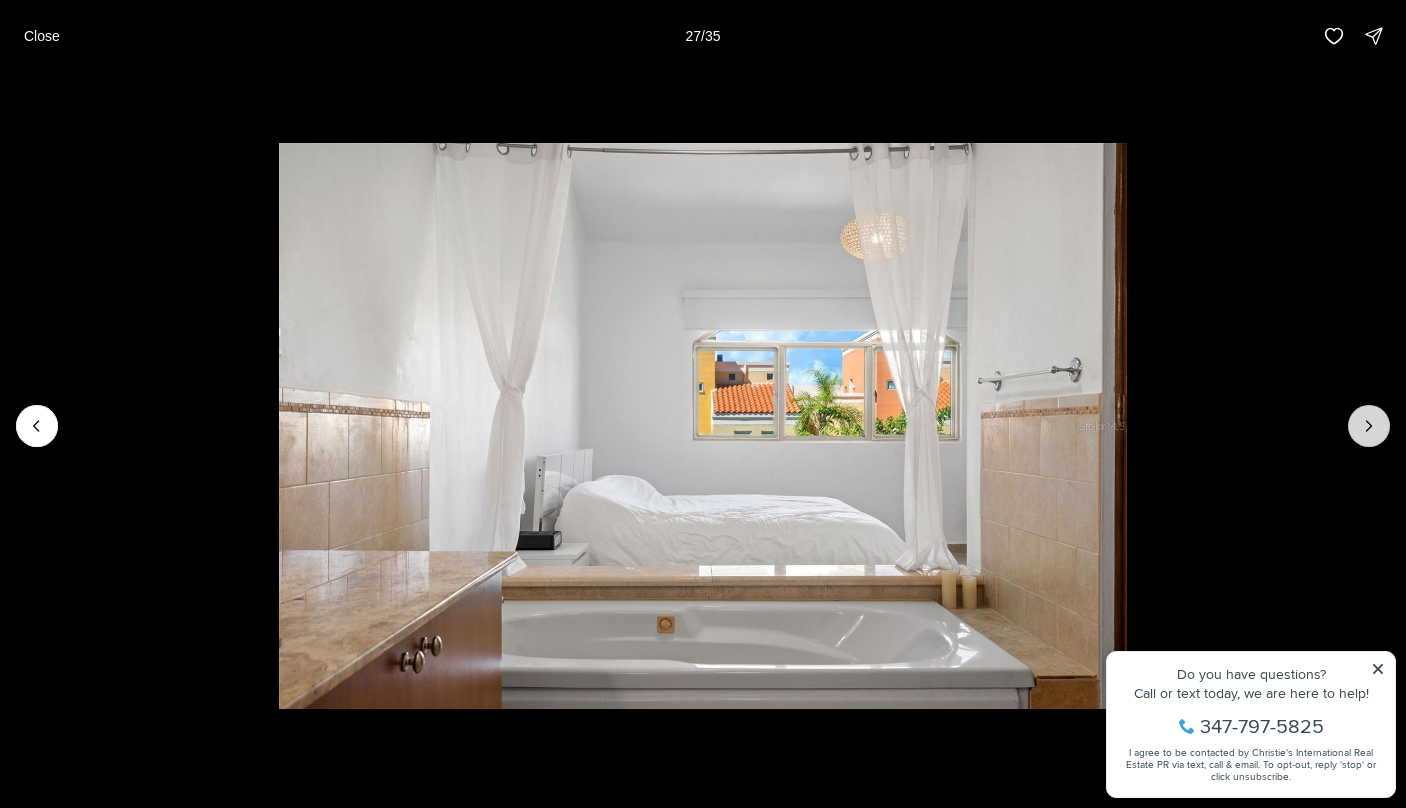 click 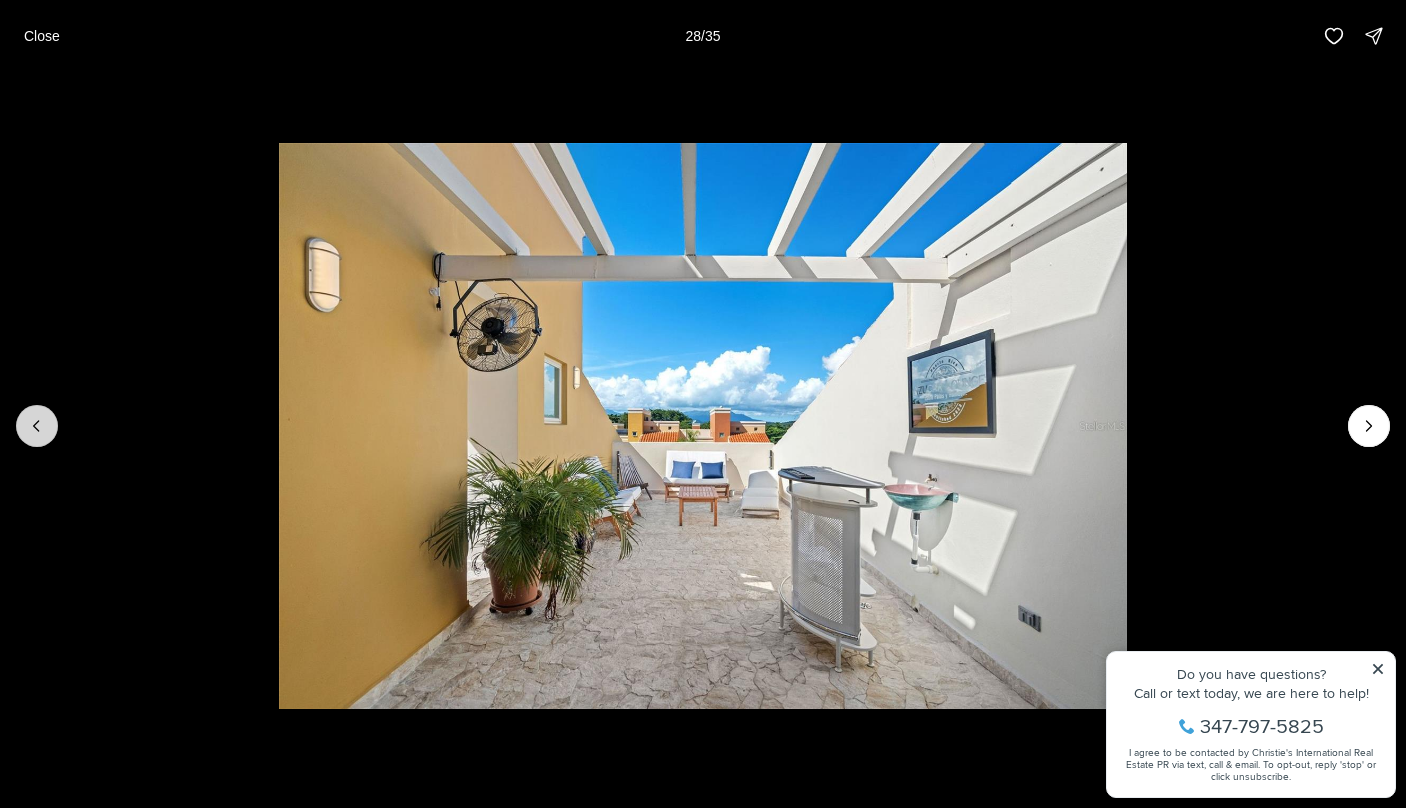 click 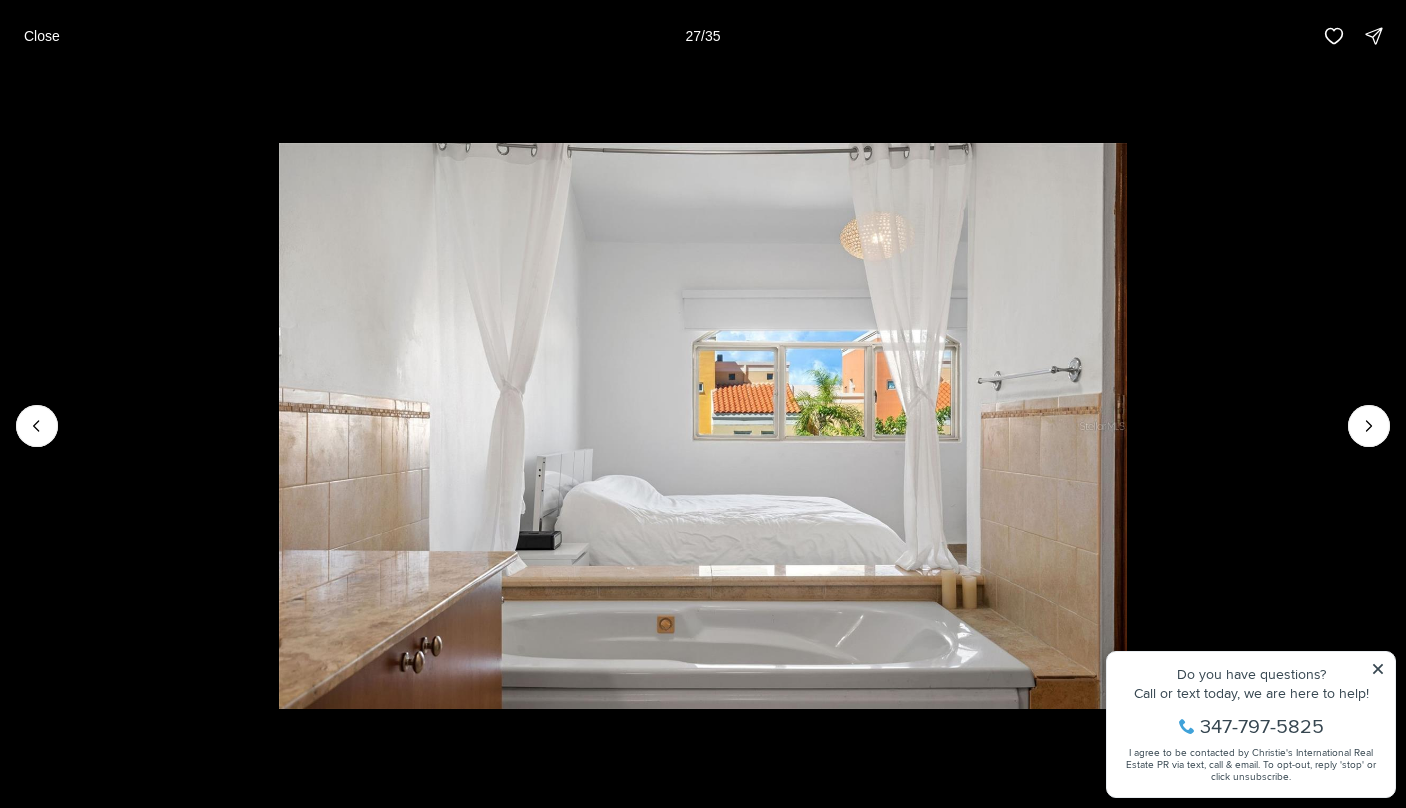 click at bounding box center [703, 426] 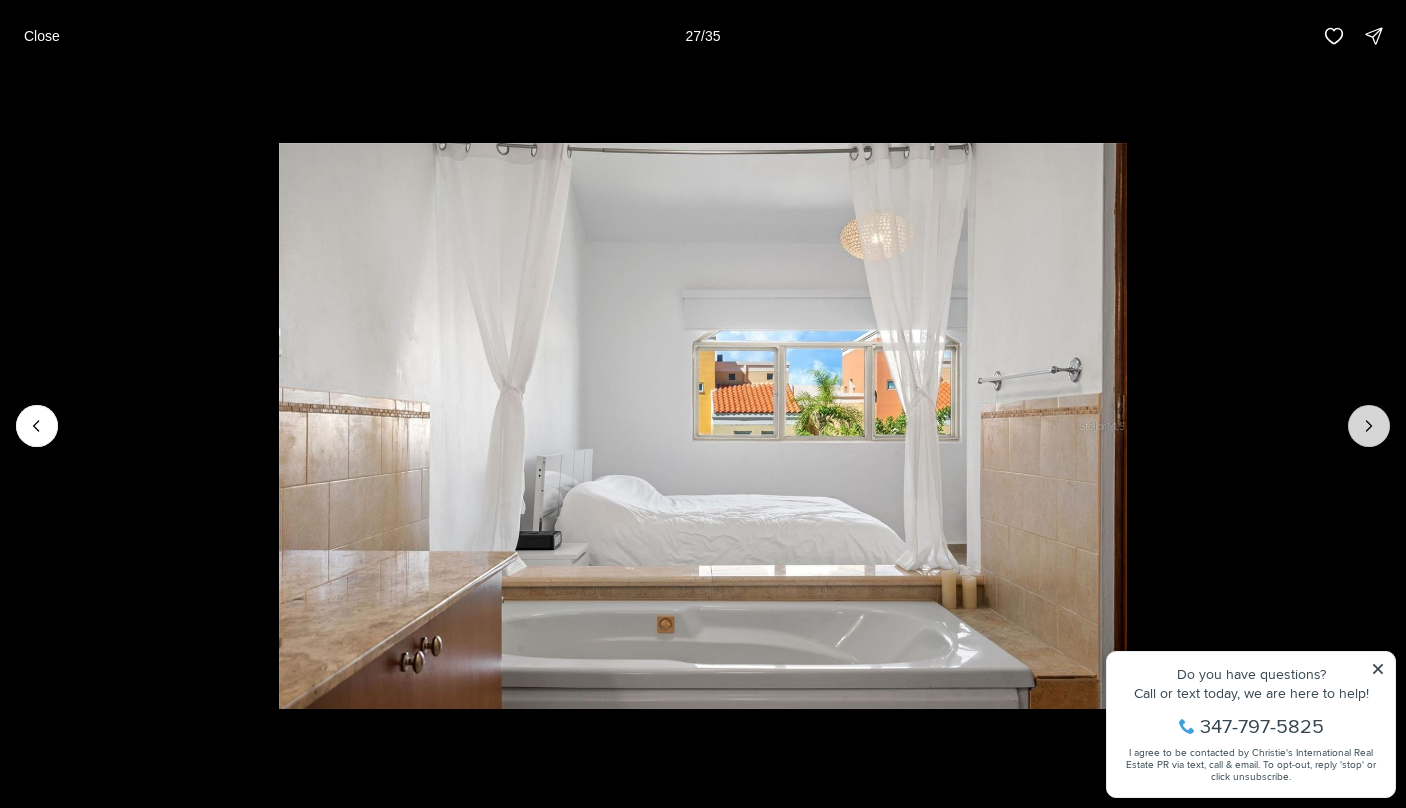 click 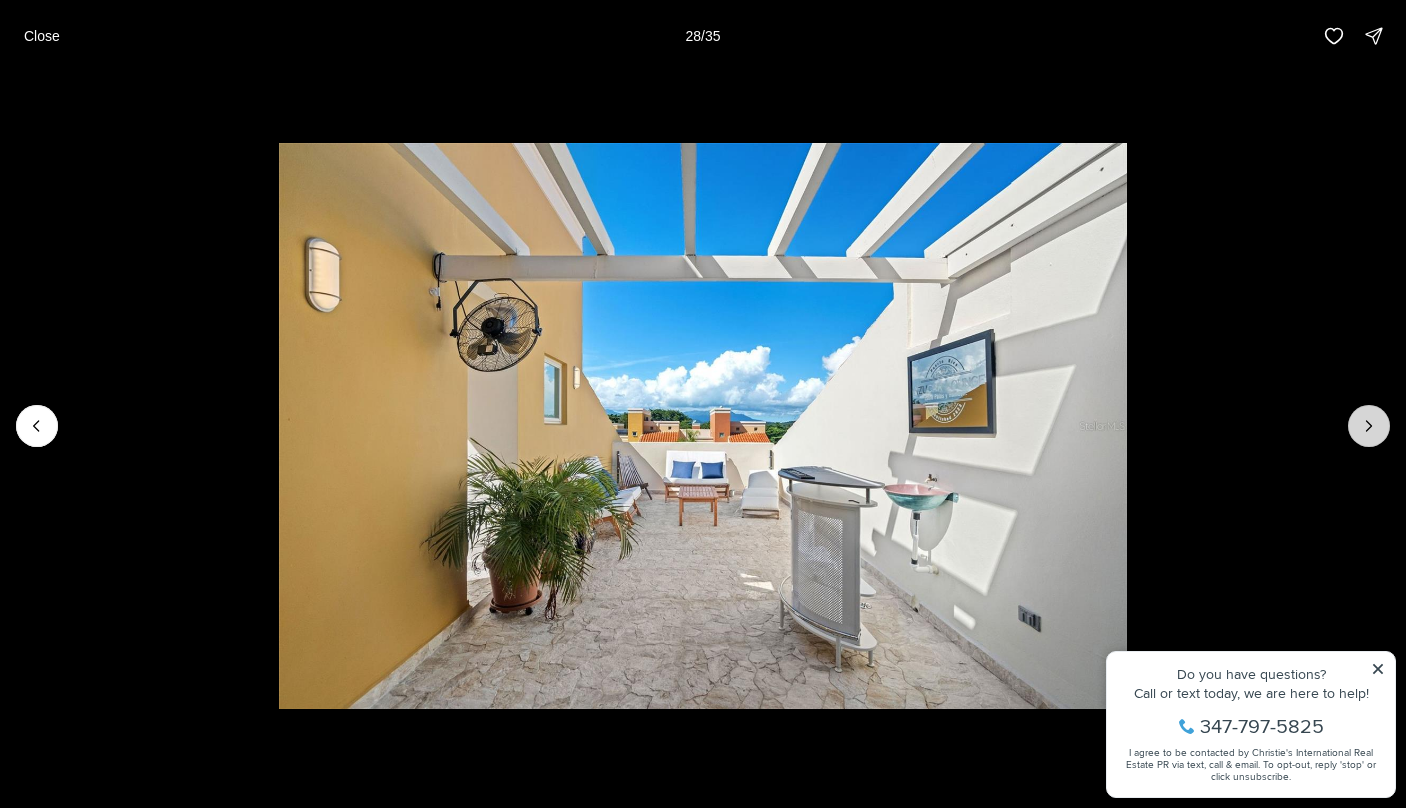 click 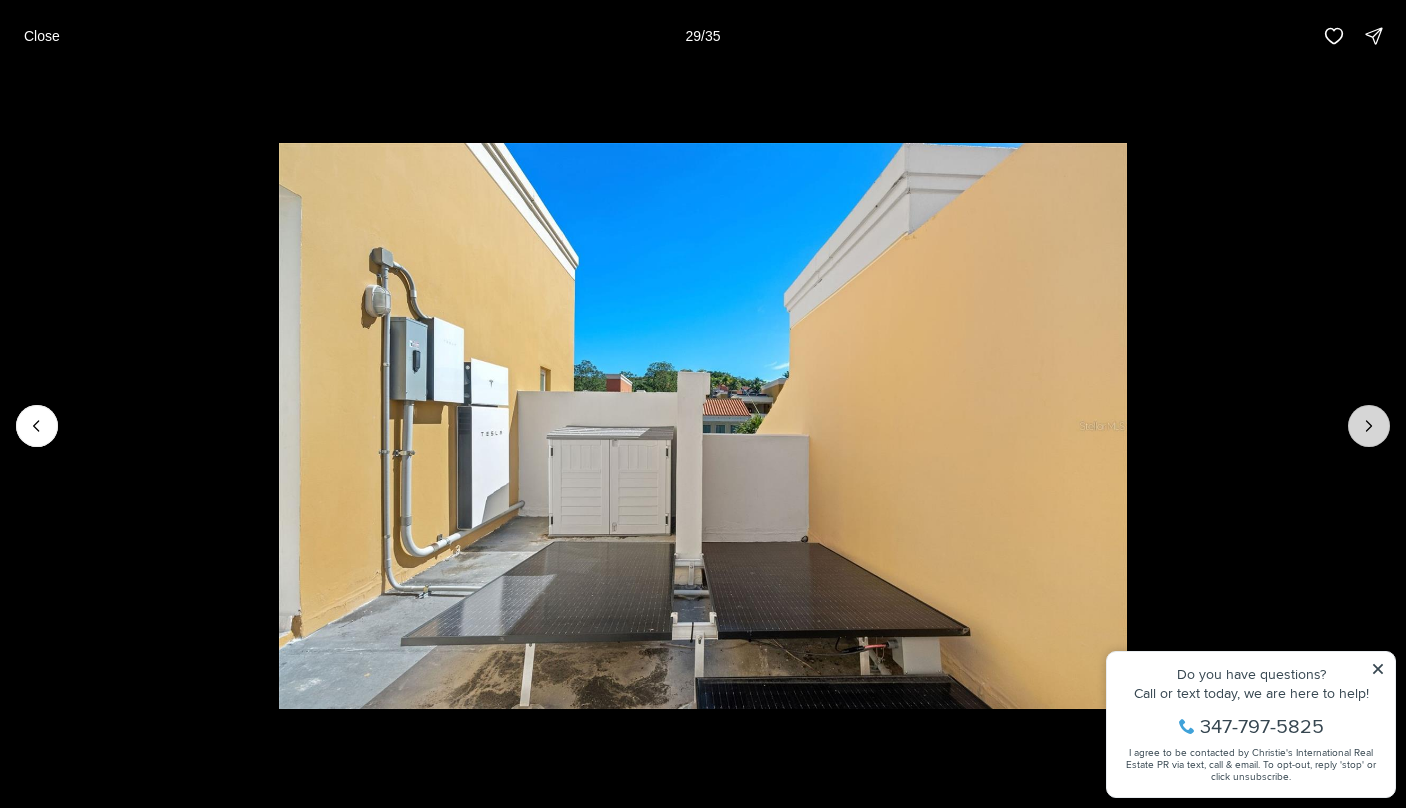 click 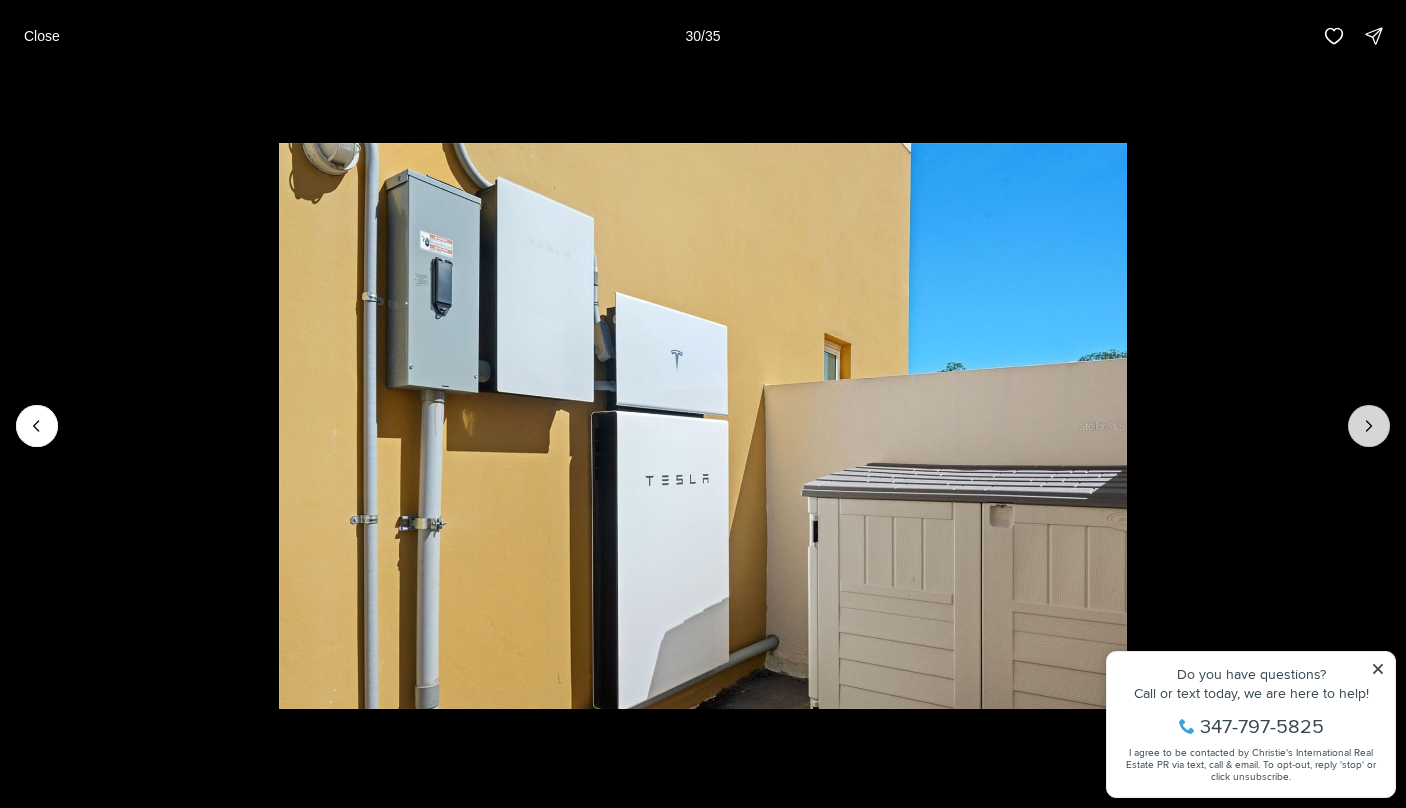 click 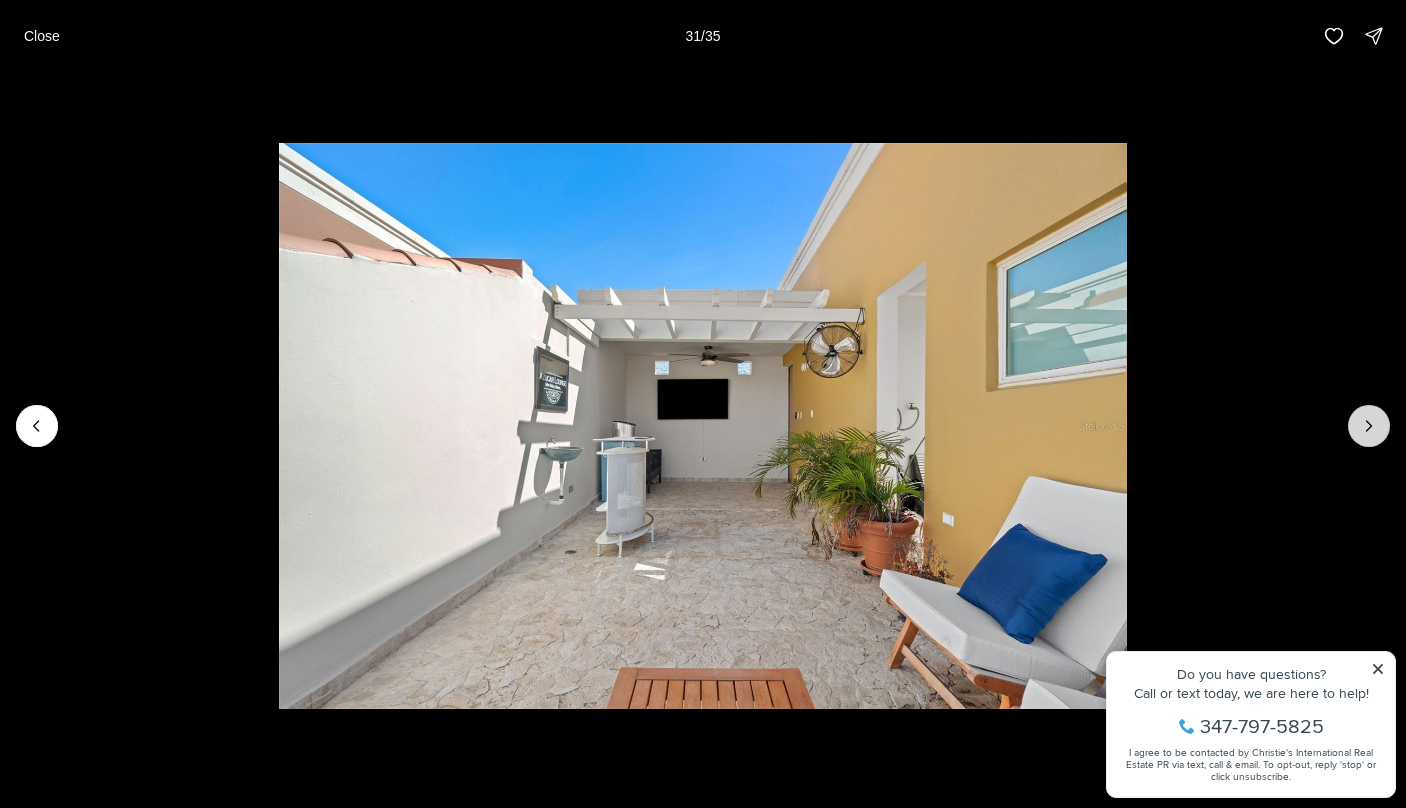 click 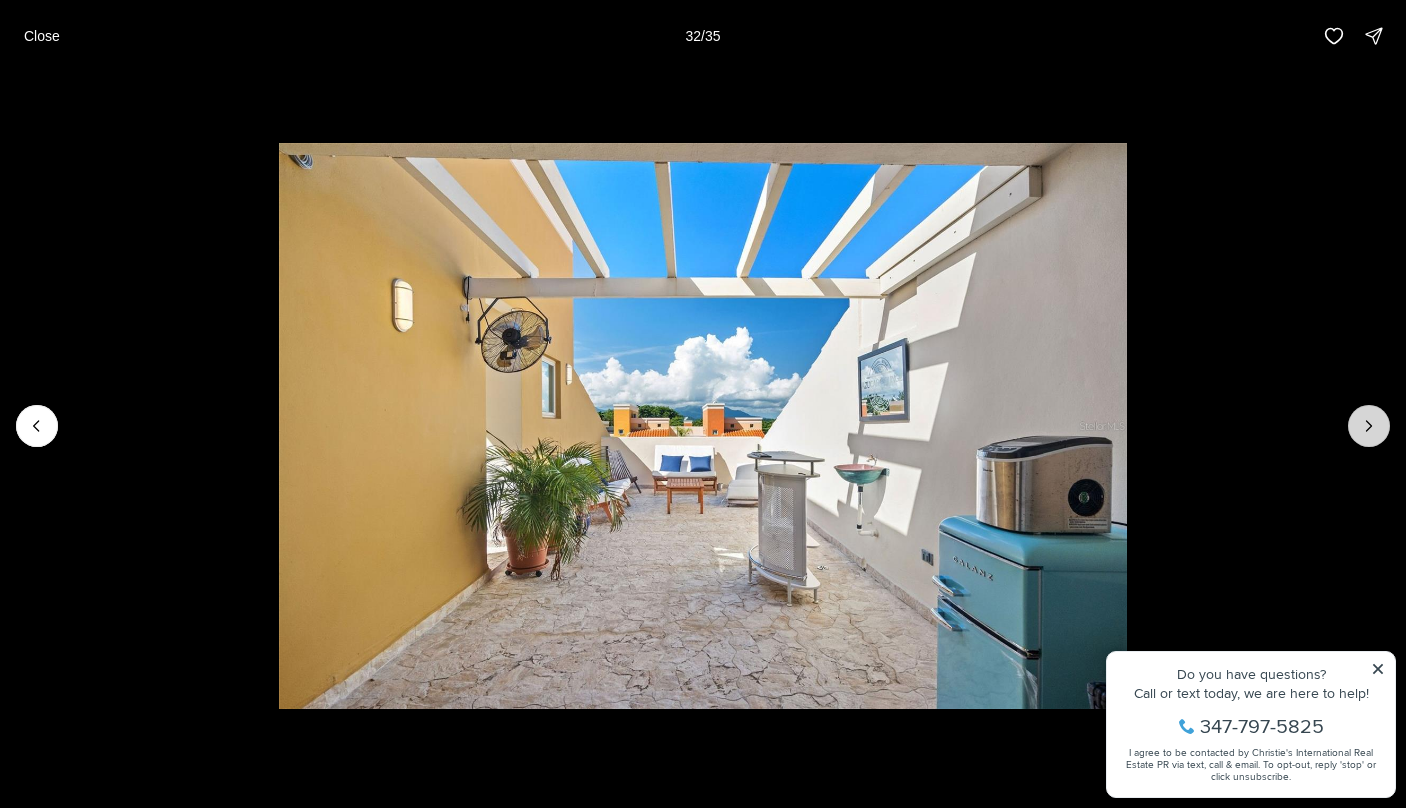 click 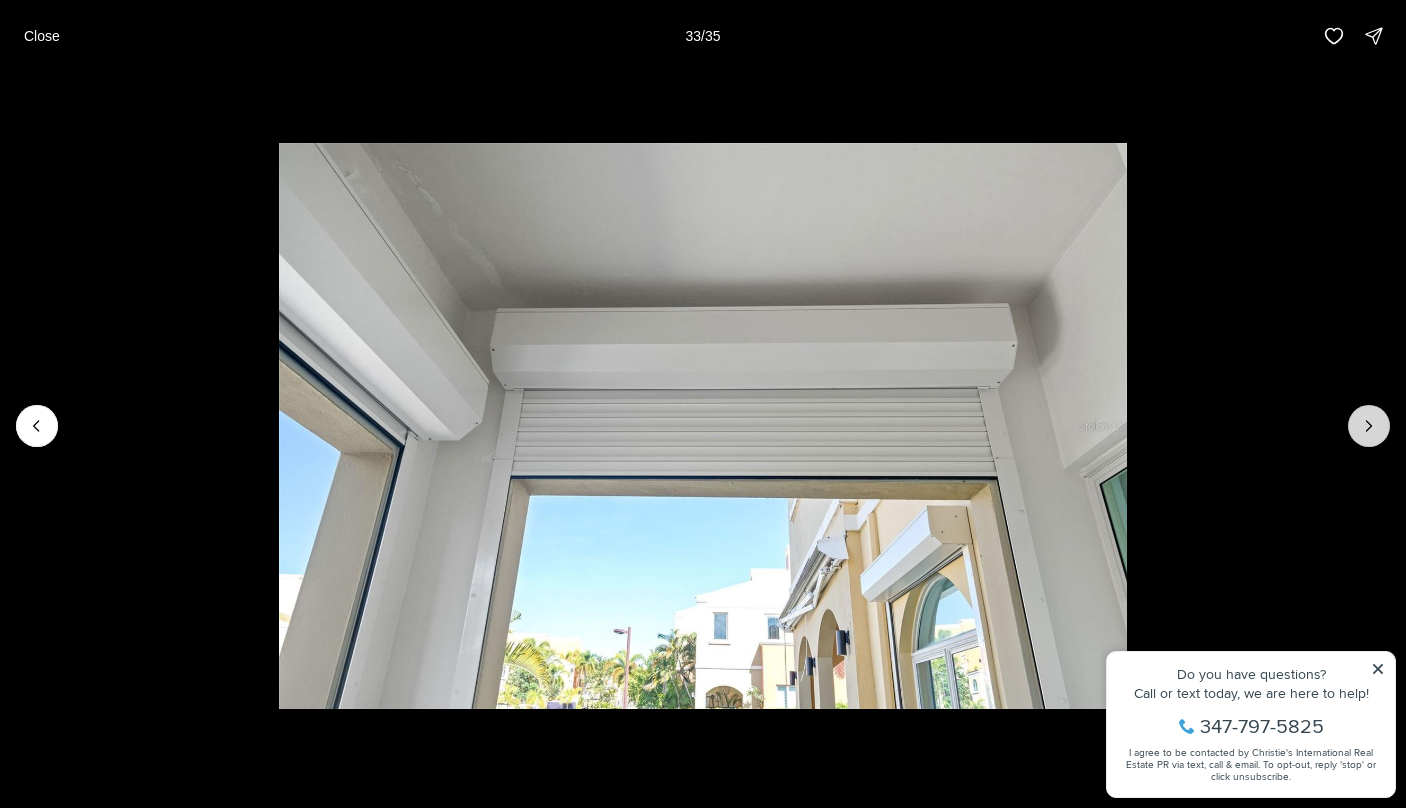 click at bounding box center [1369, 426] 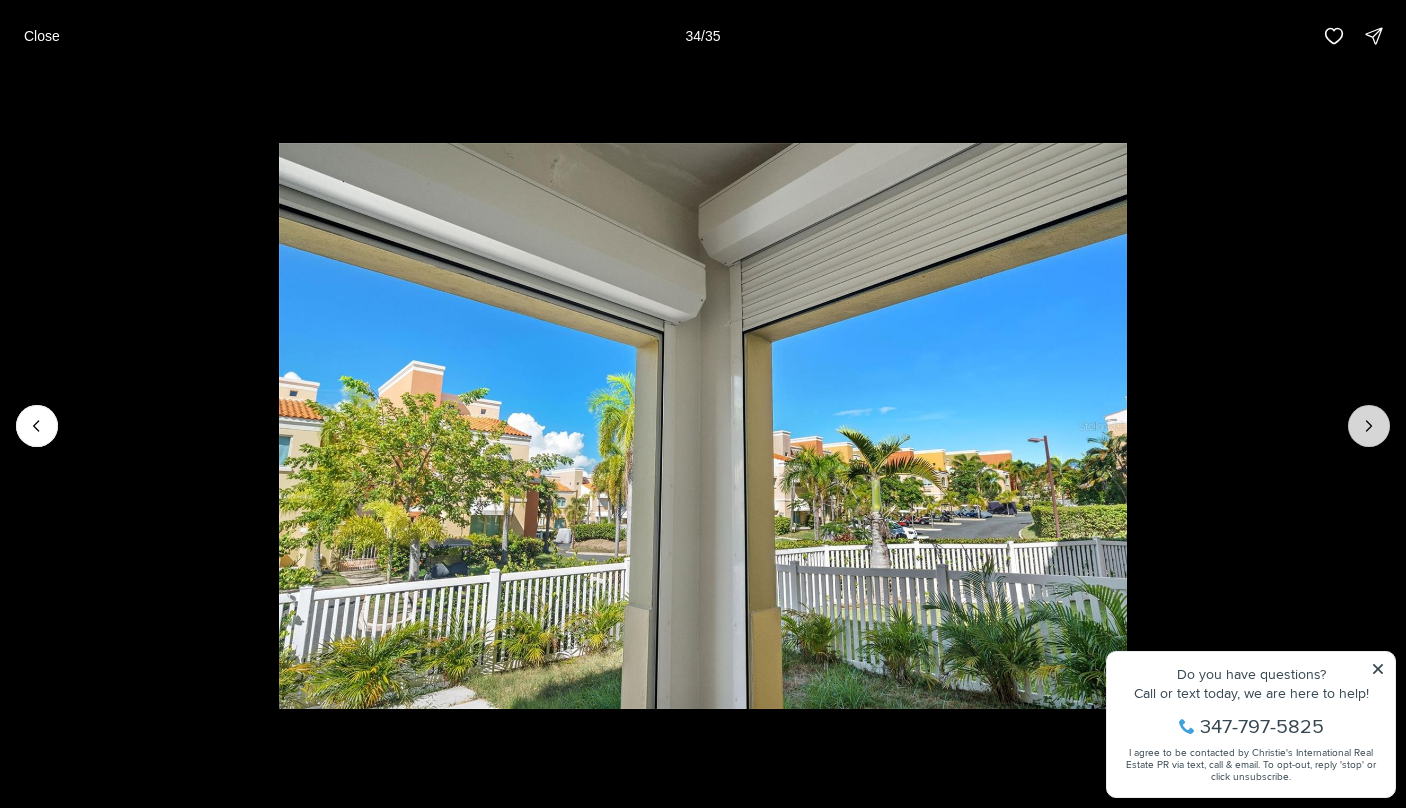 click at bounding box center (1369, 426) 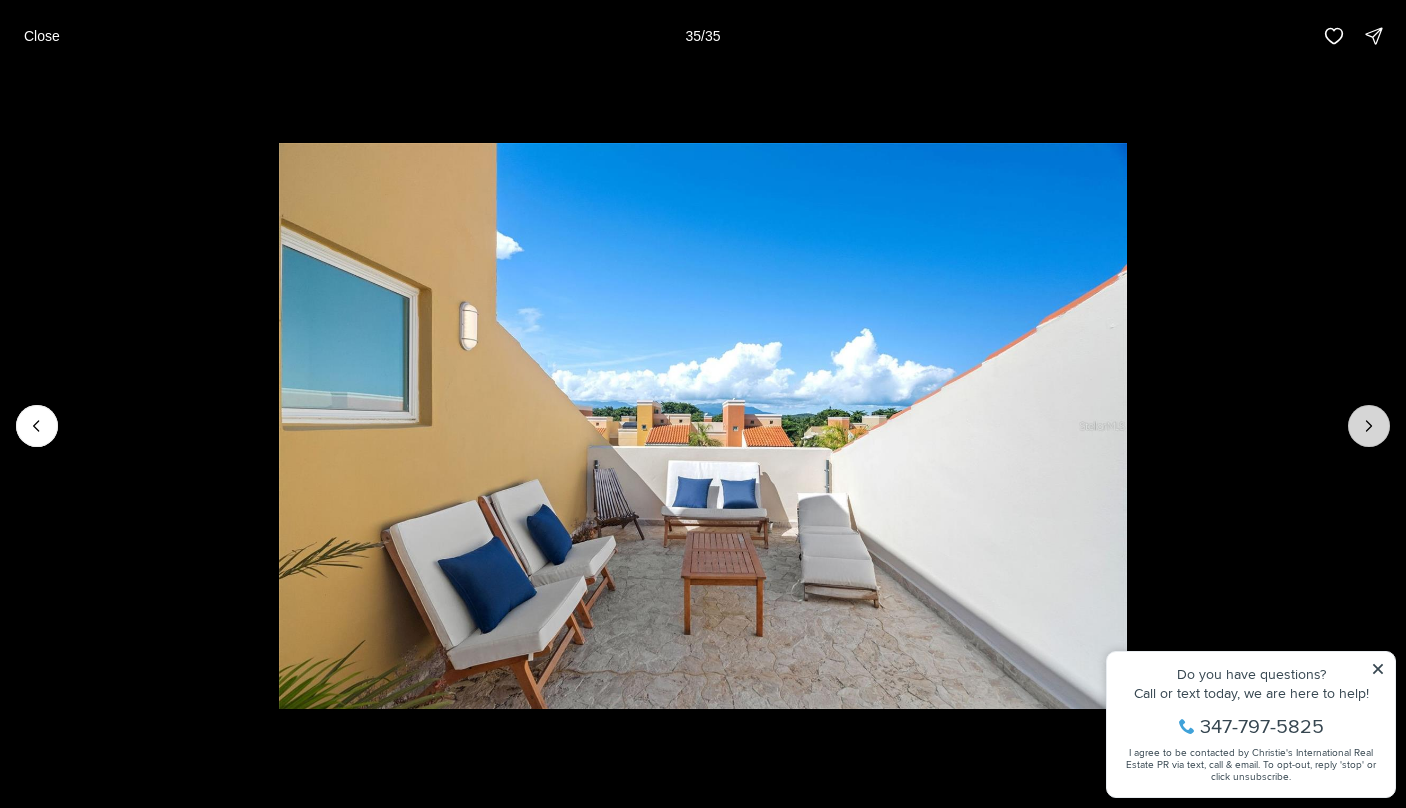 click at bounding box center [1369, 426] 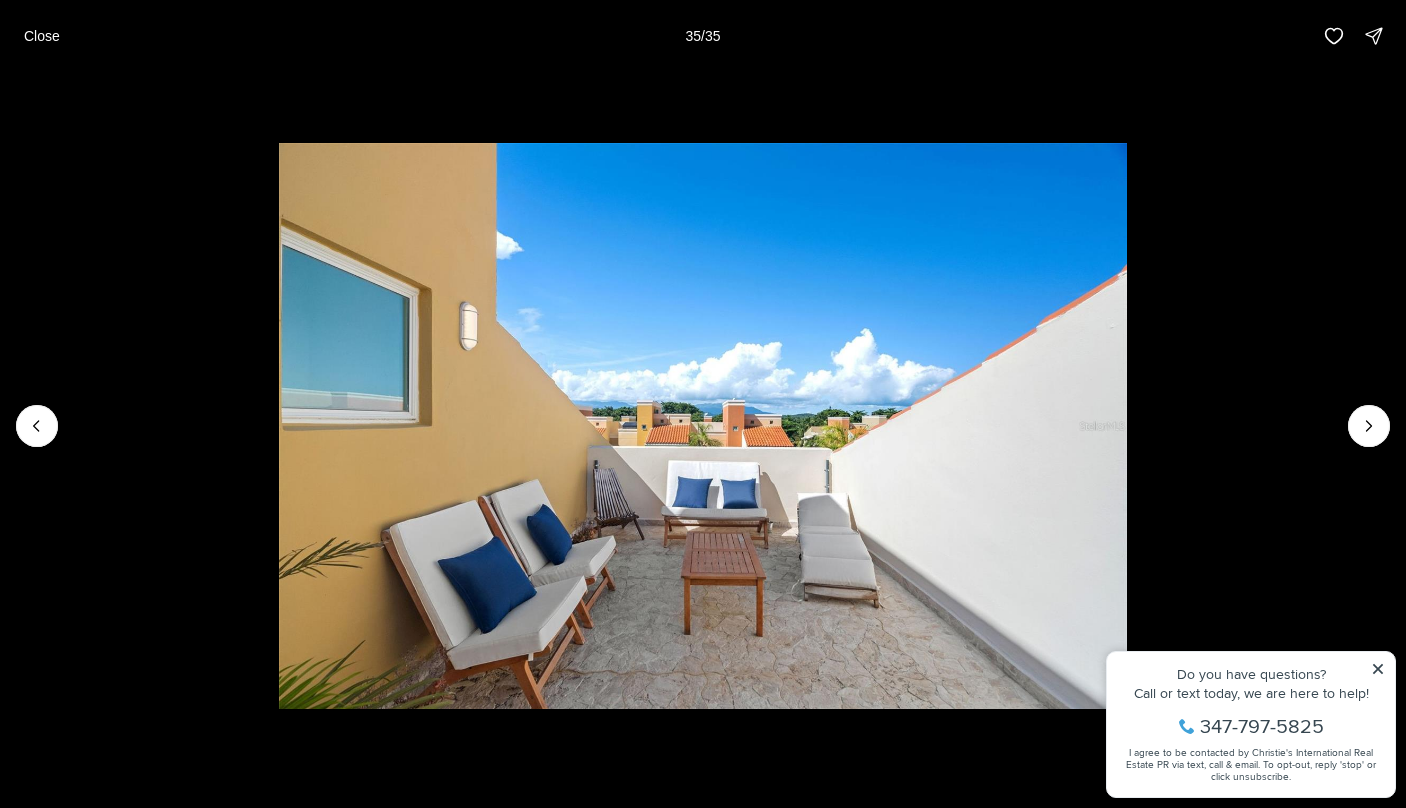 click at bounding box center [1369, 426] 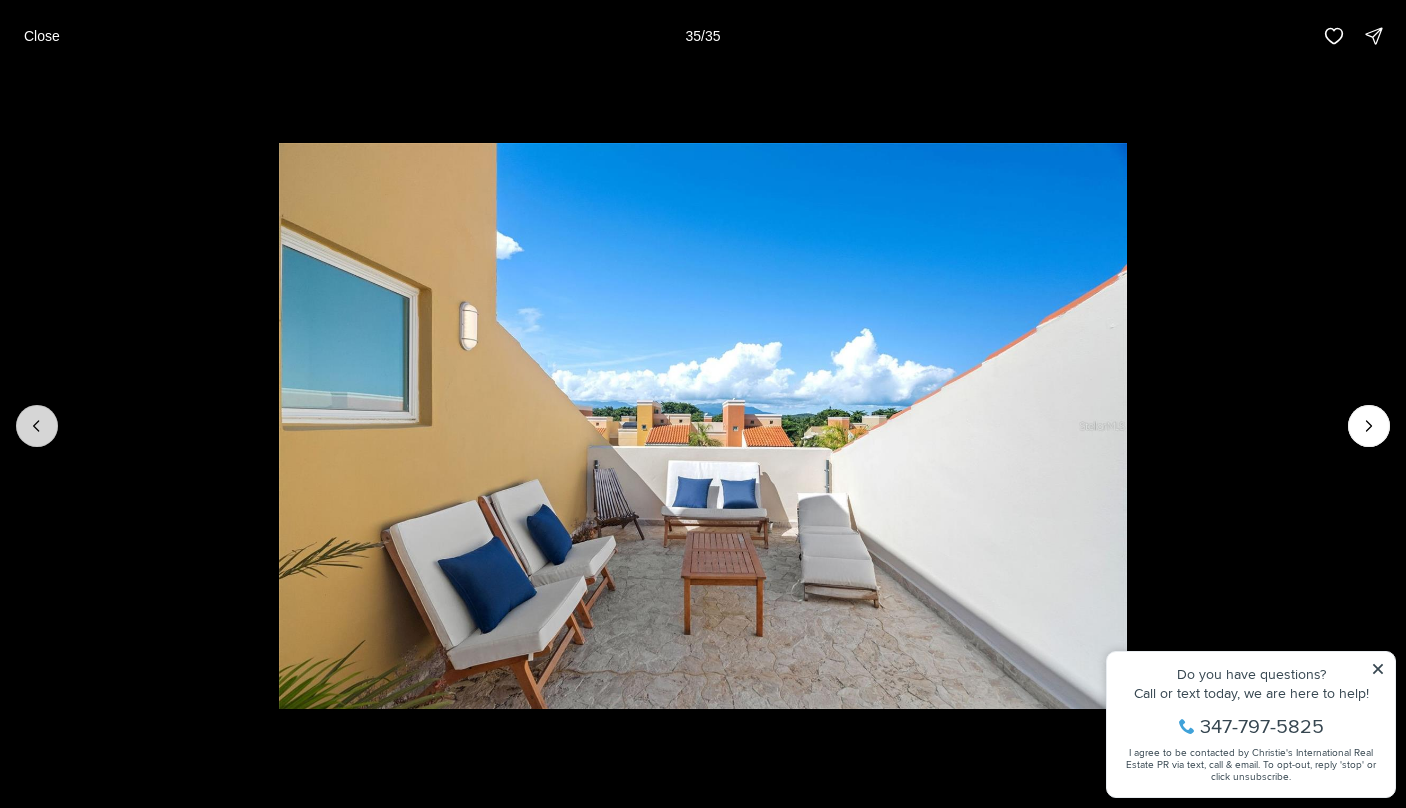 click 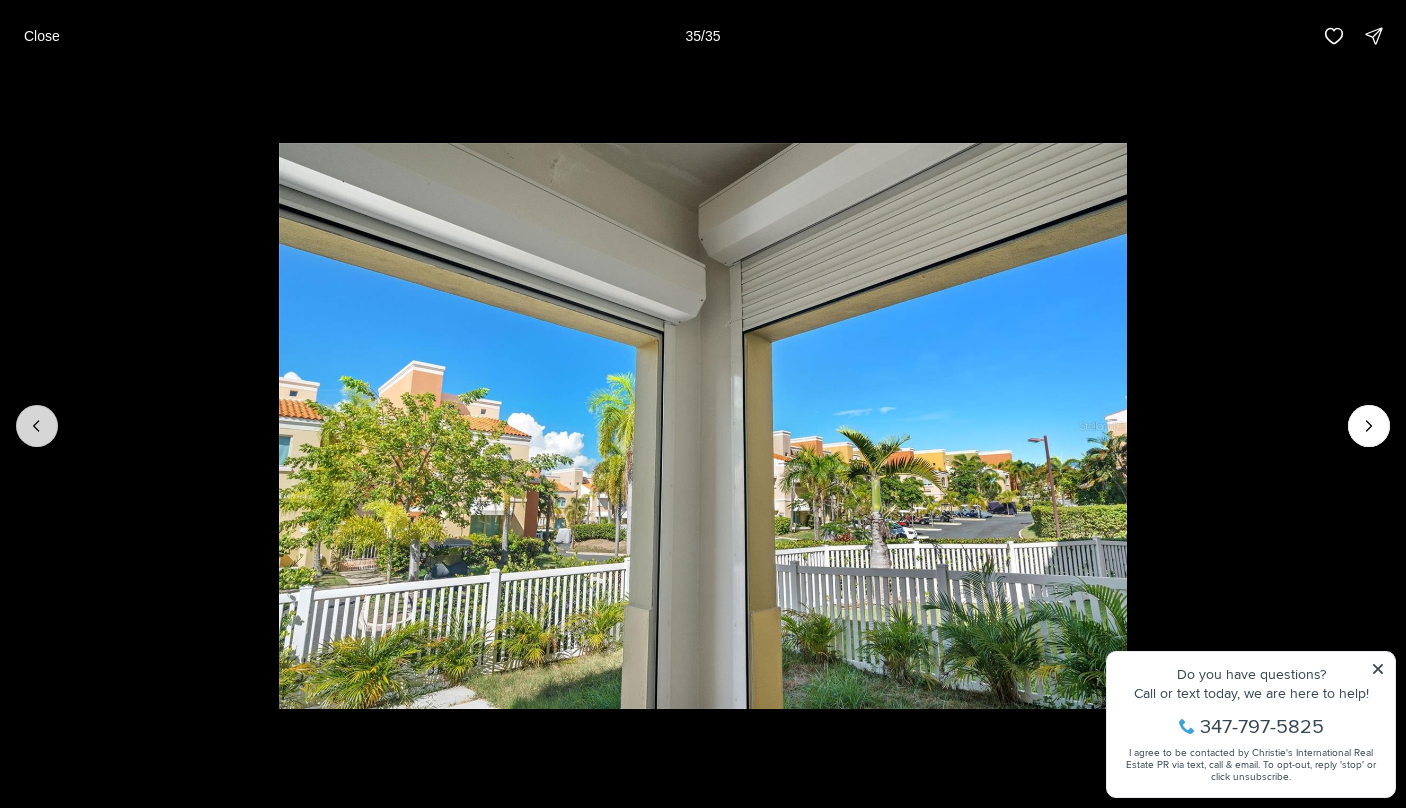 click 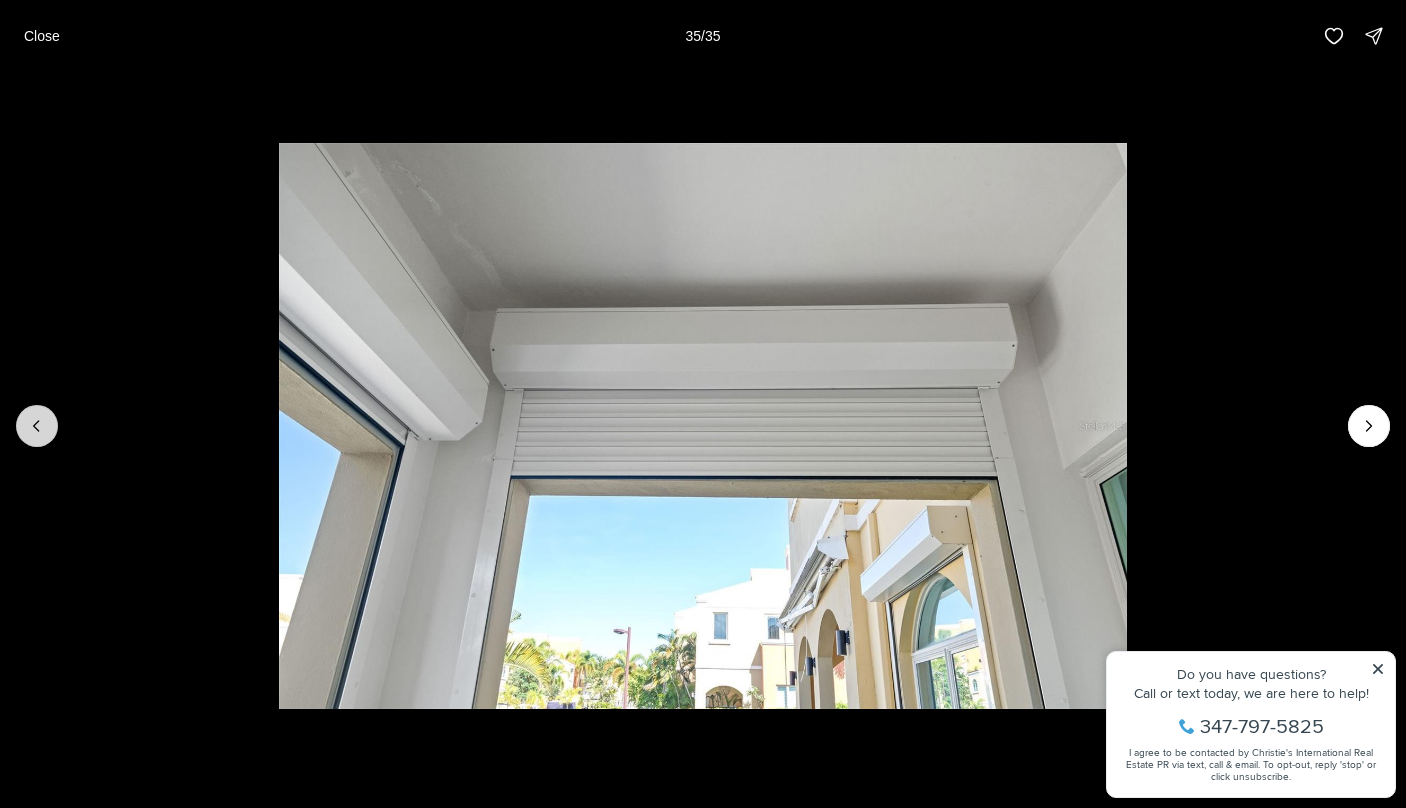 click 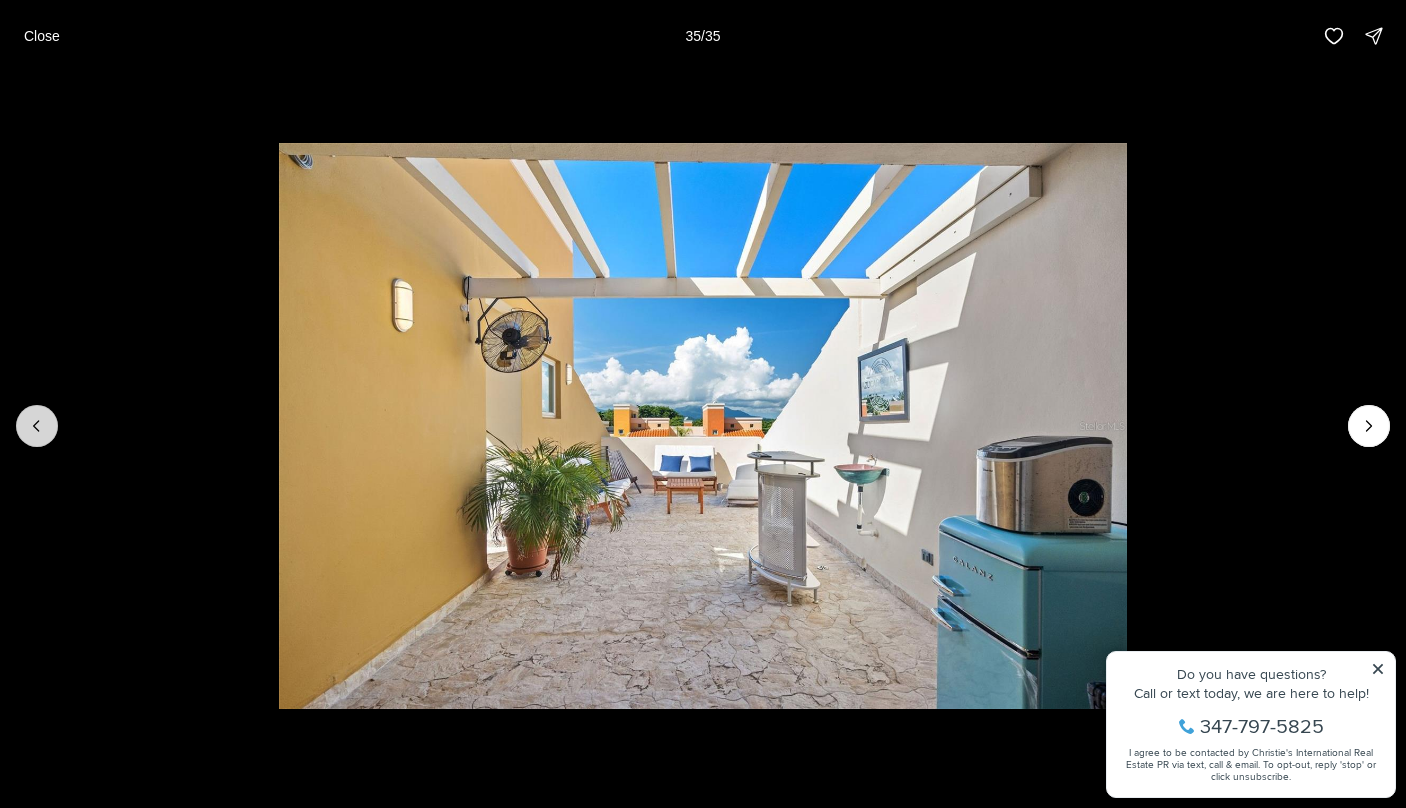 click 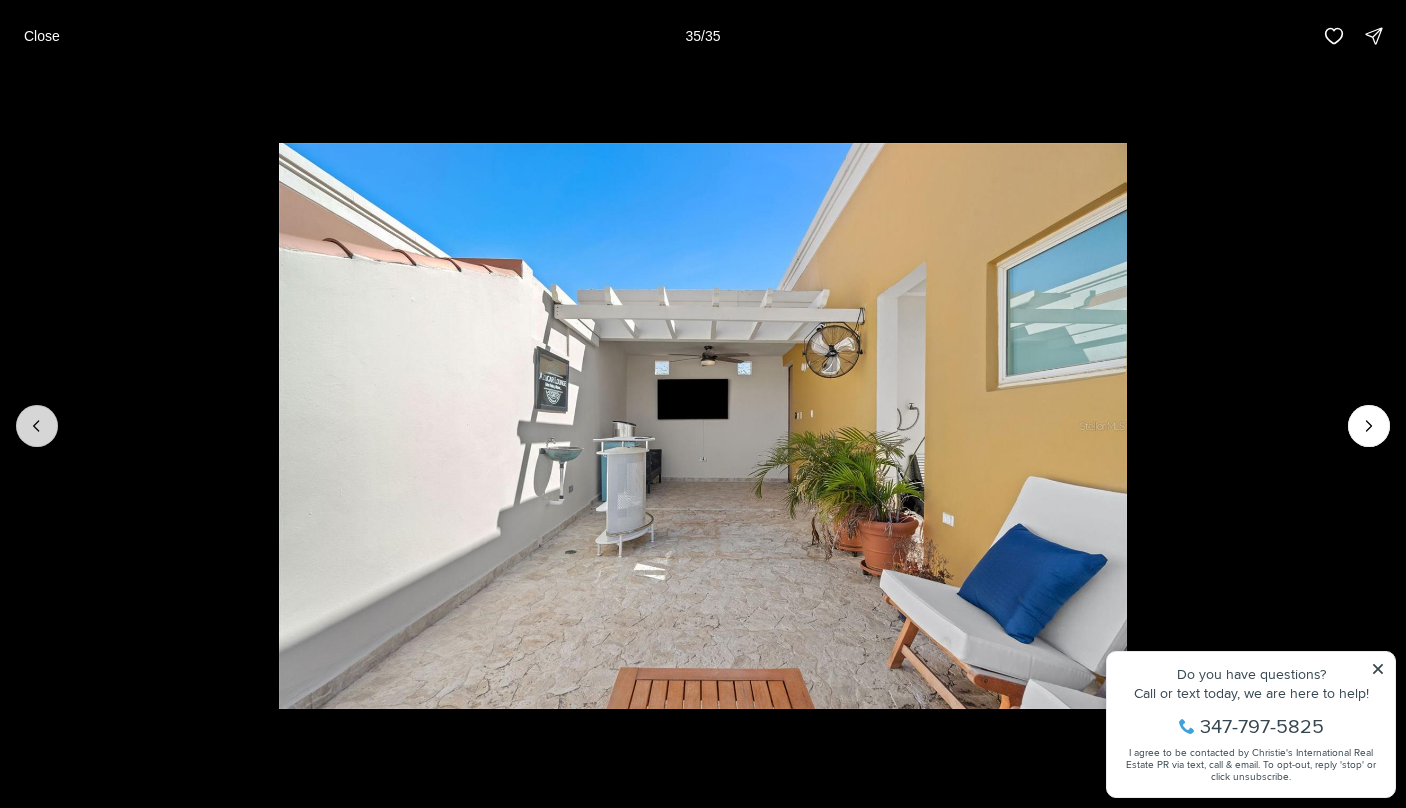click 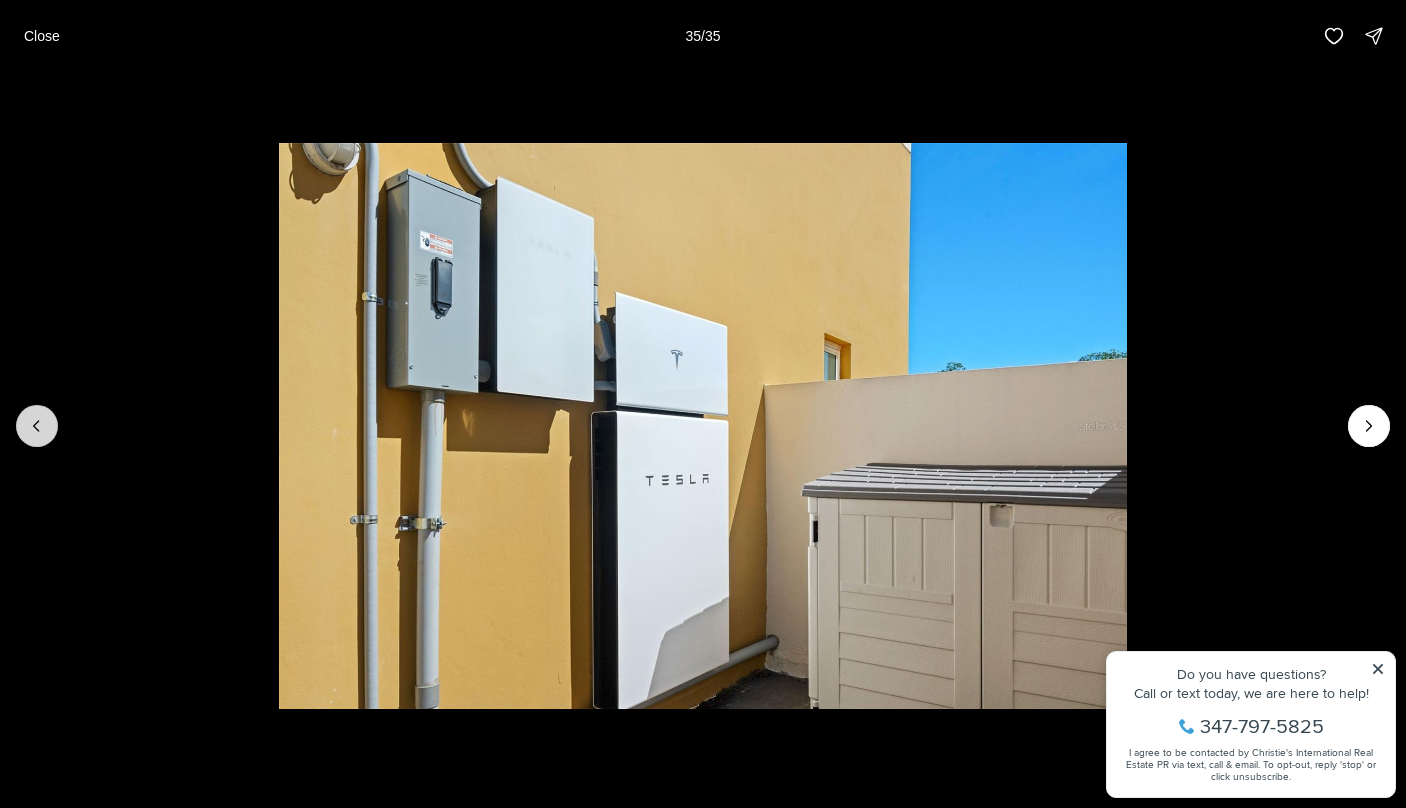 click 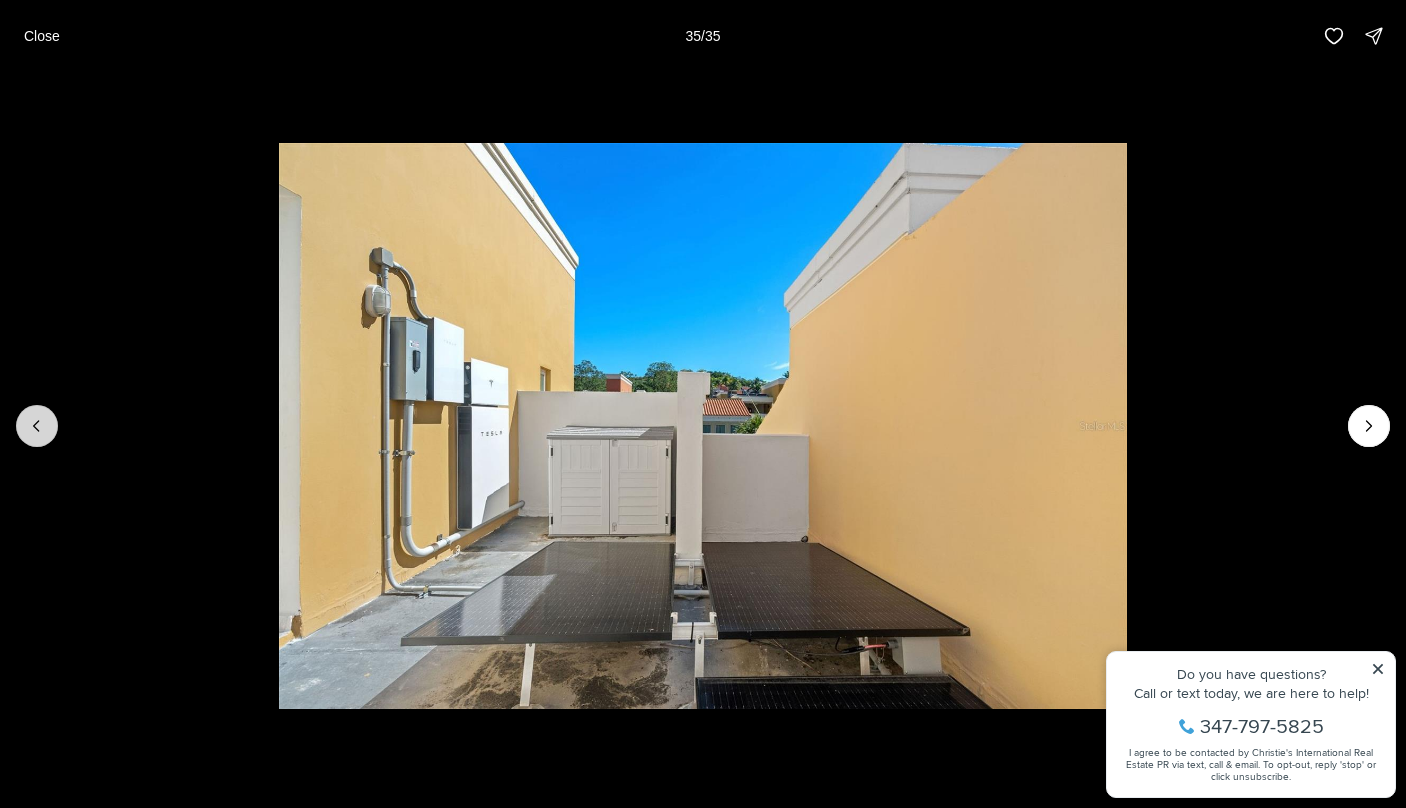 click 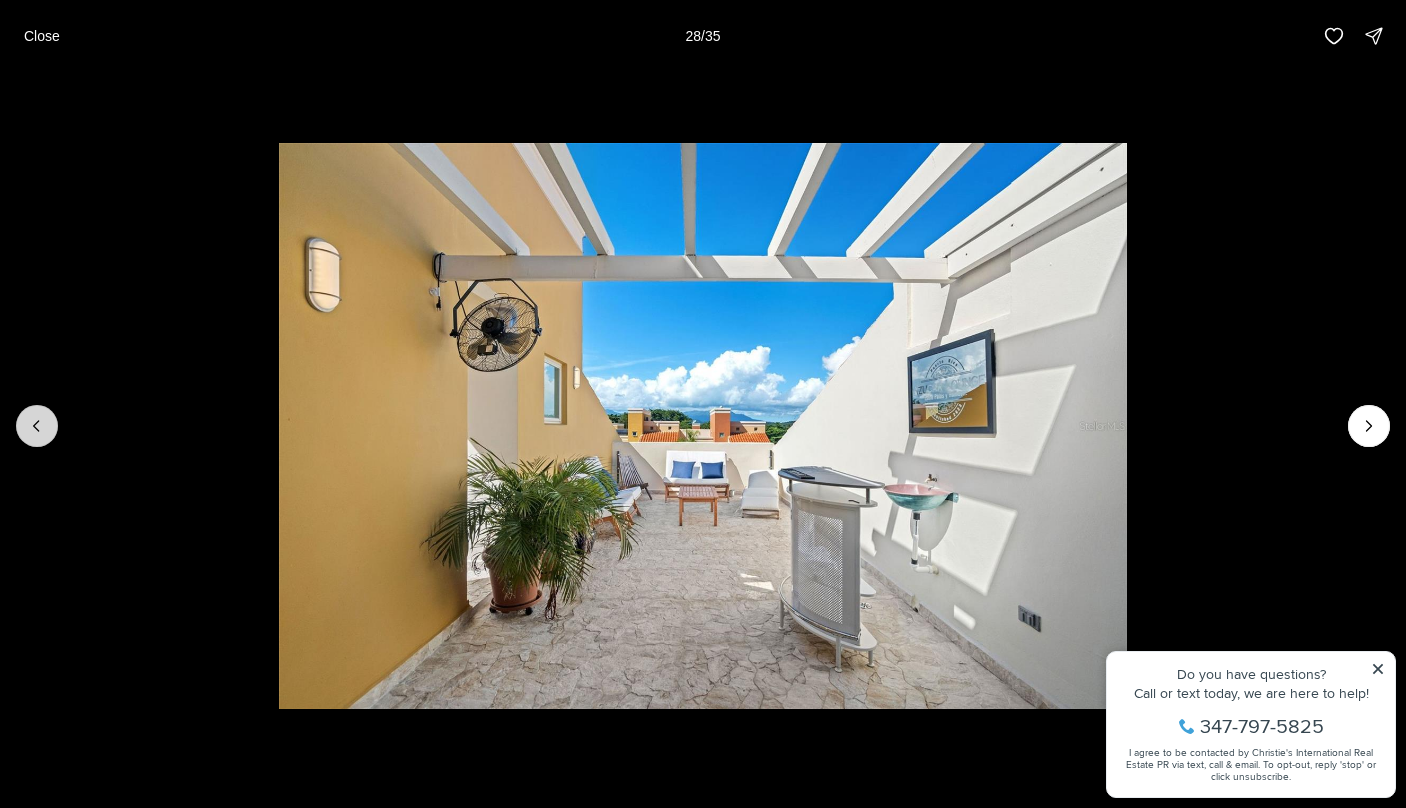 click 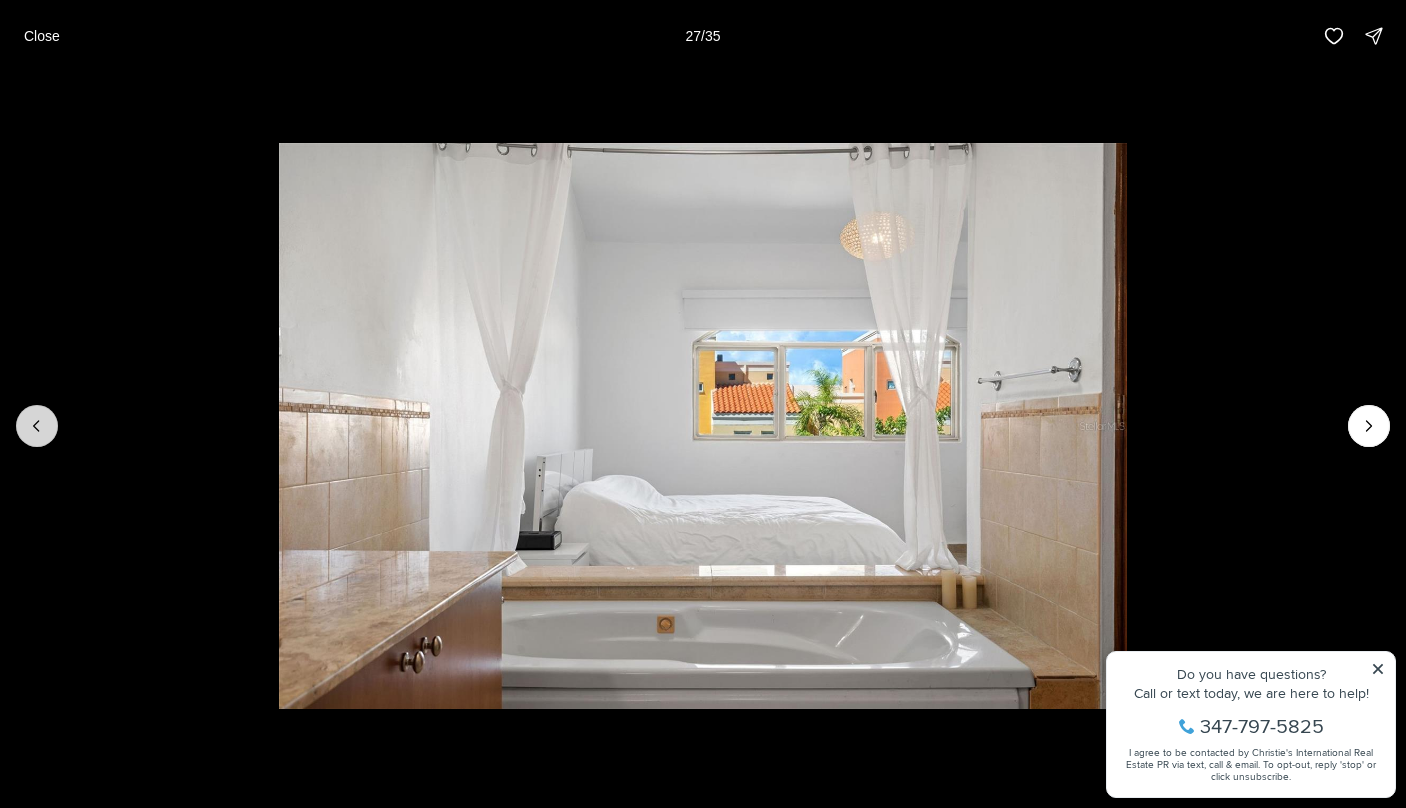 click 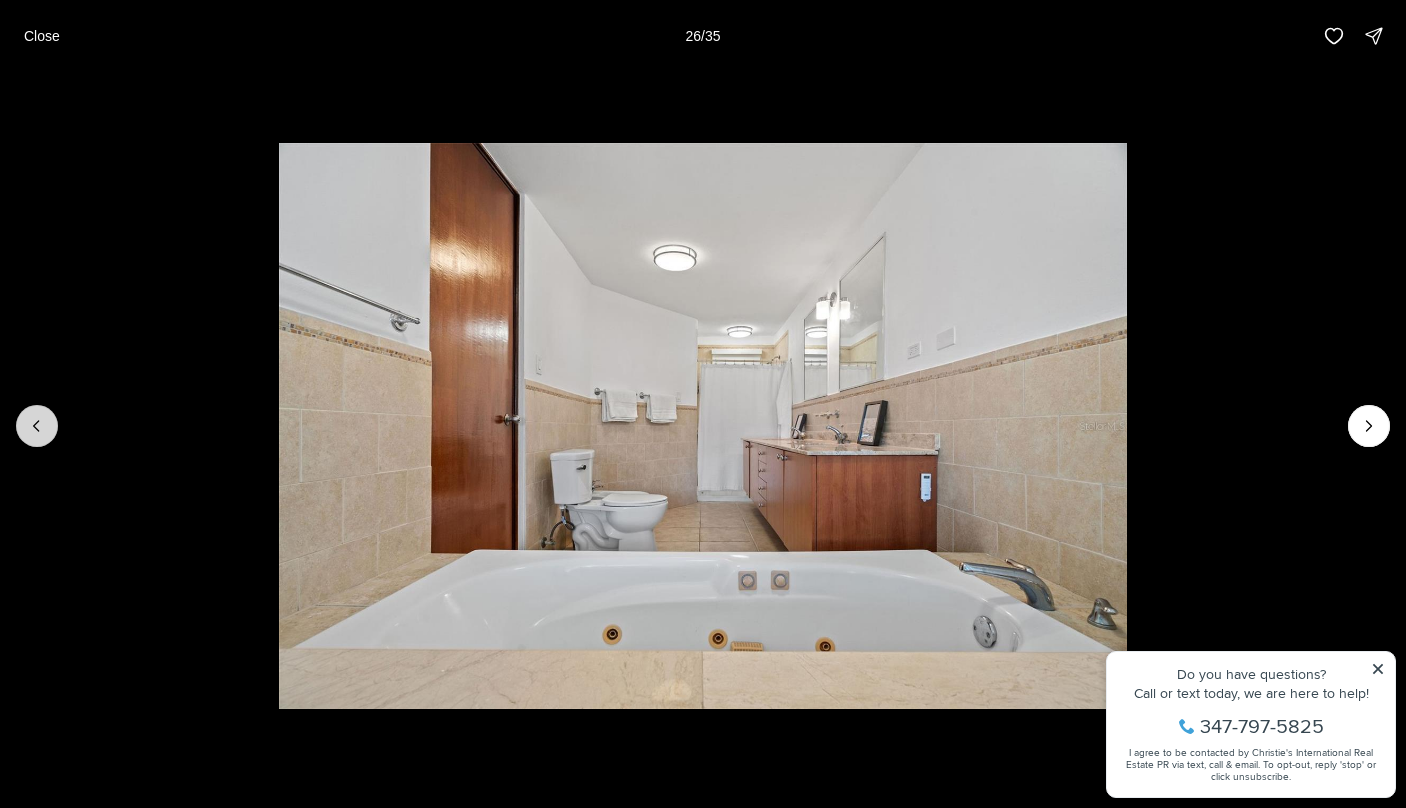 click 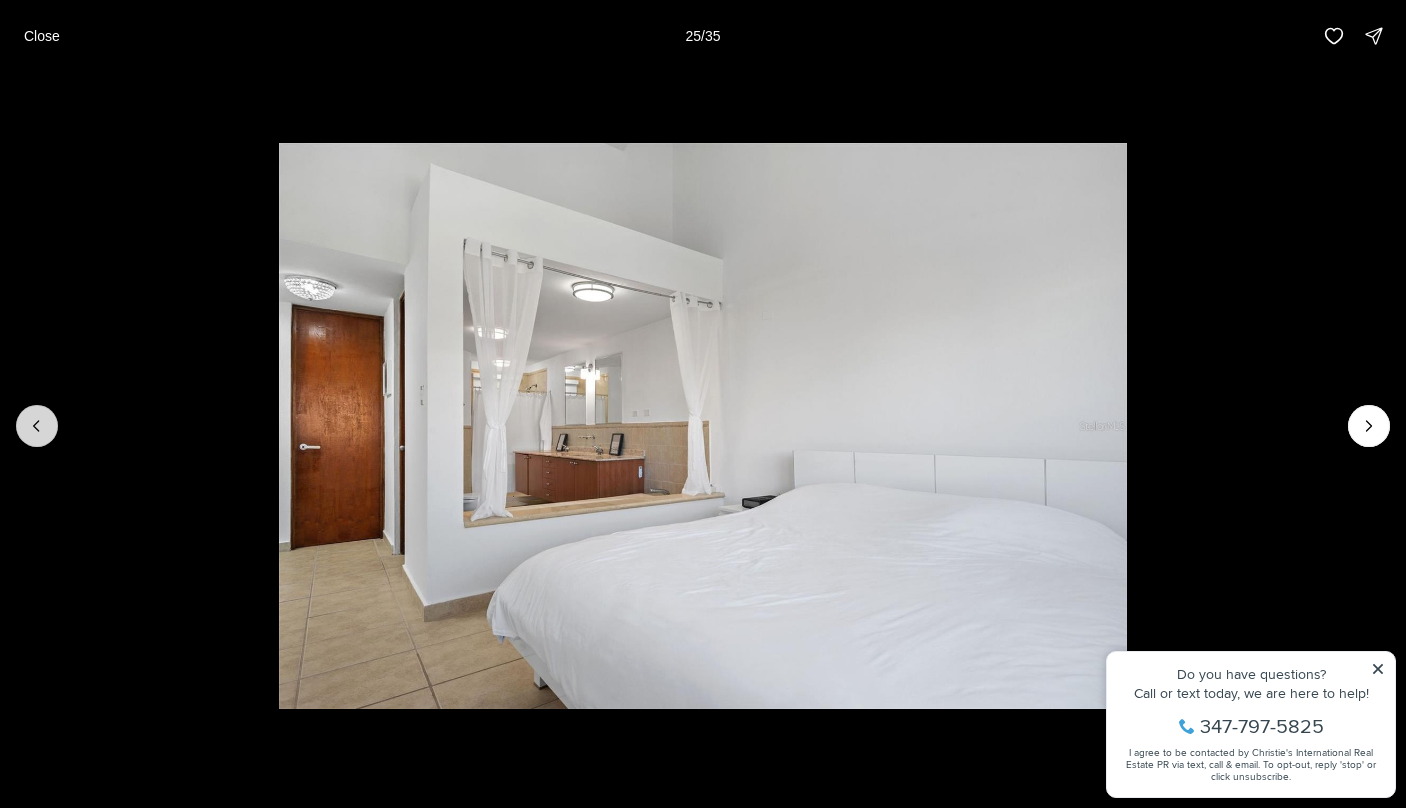 click 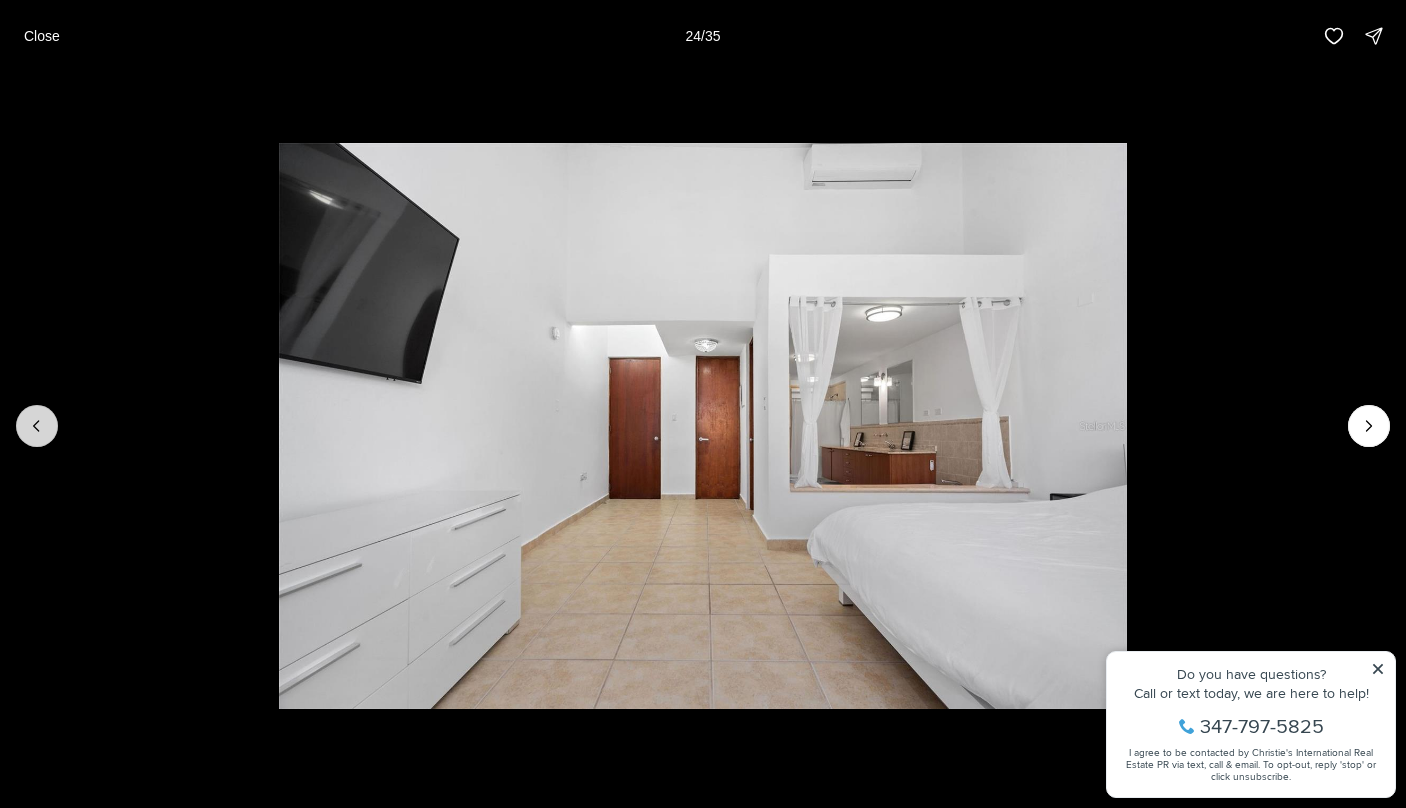 click 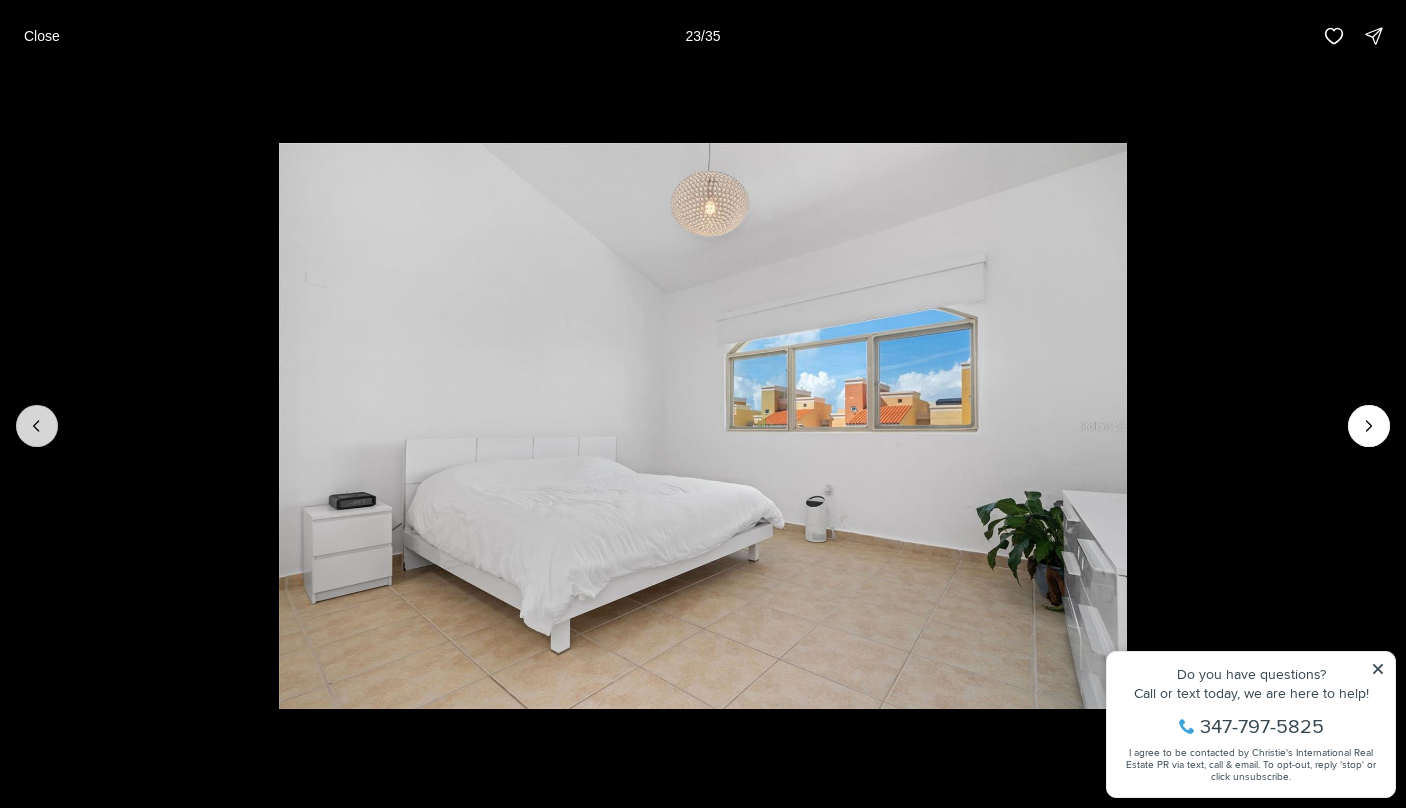 click 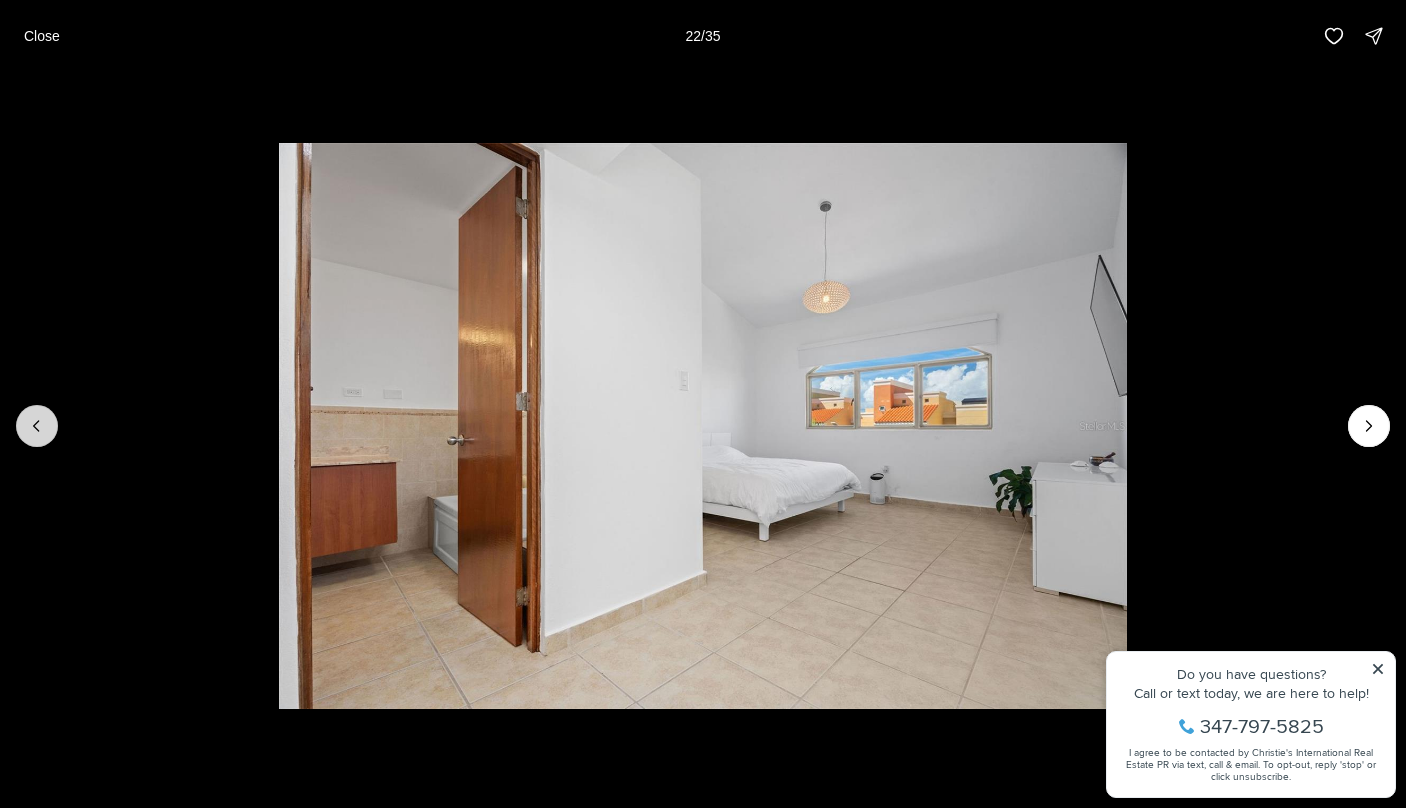 click 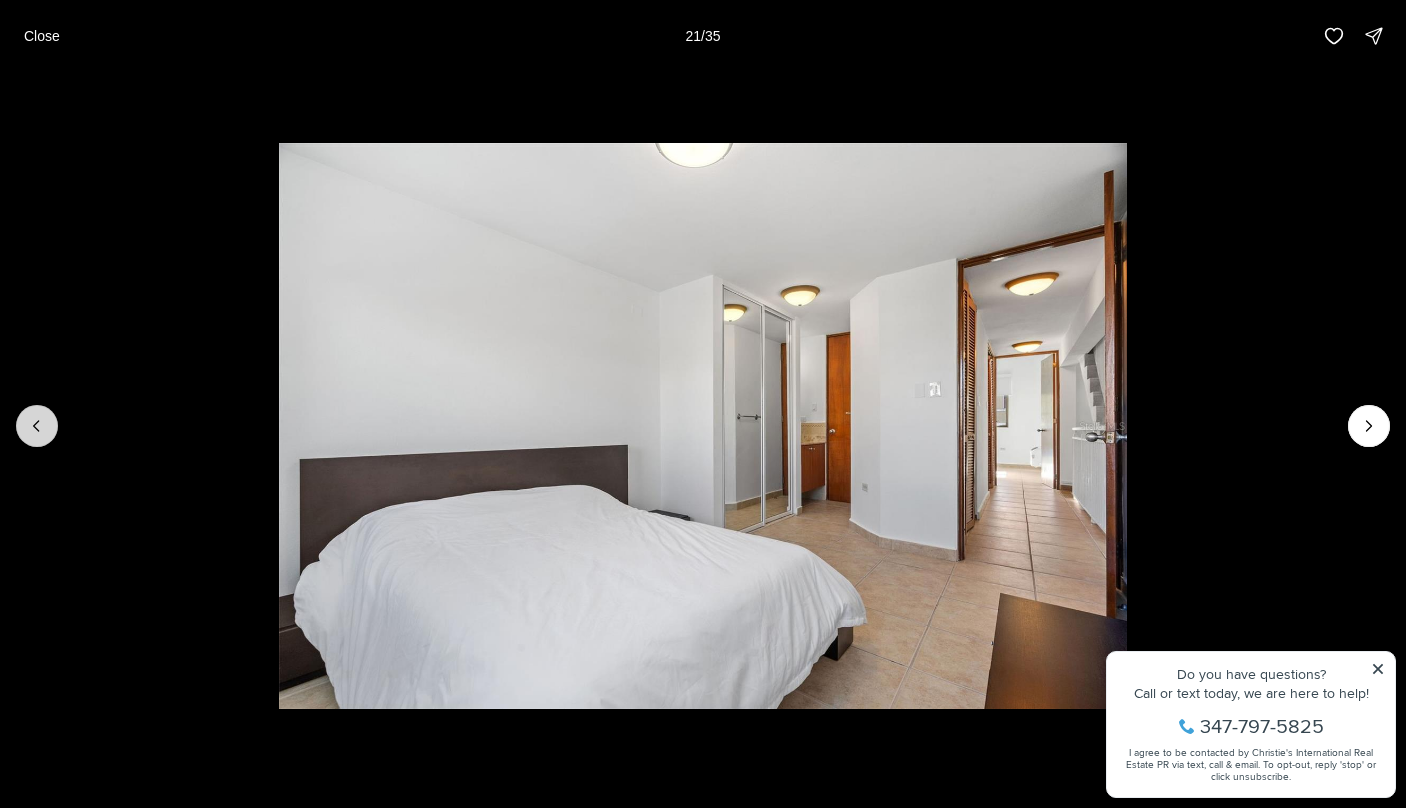 click 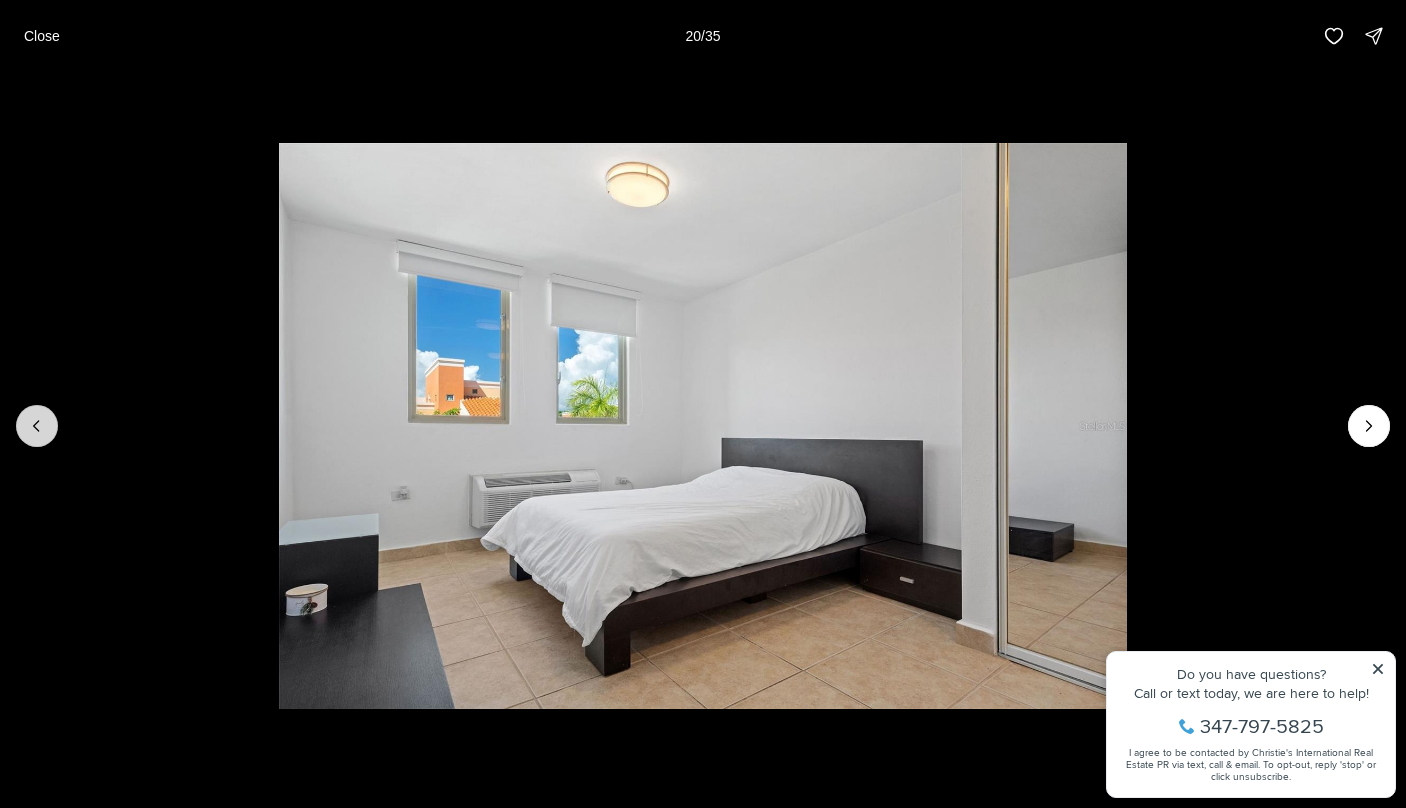 click 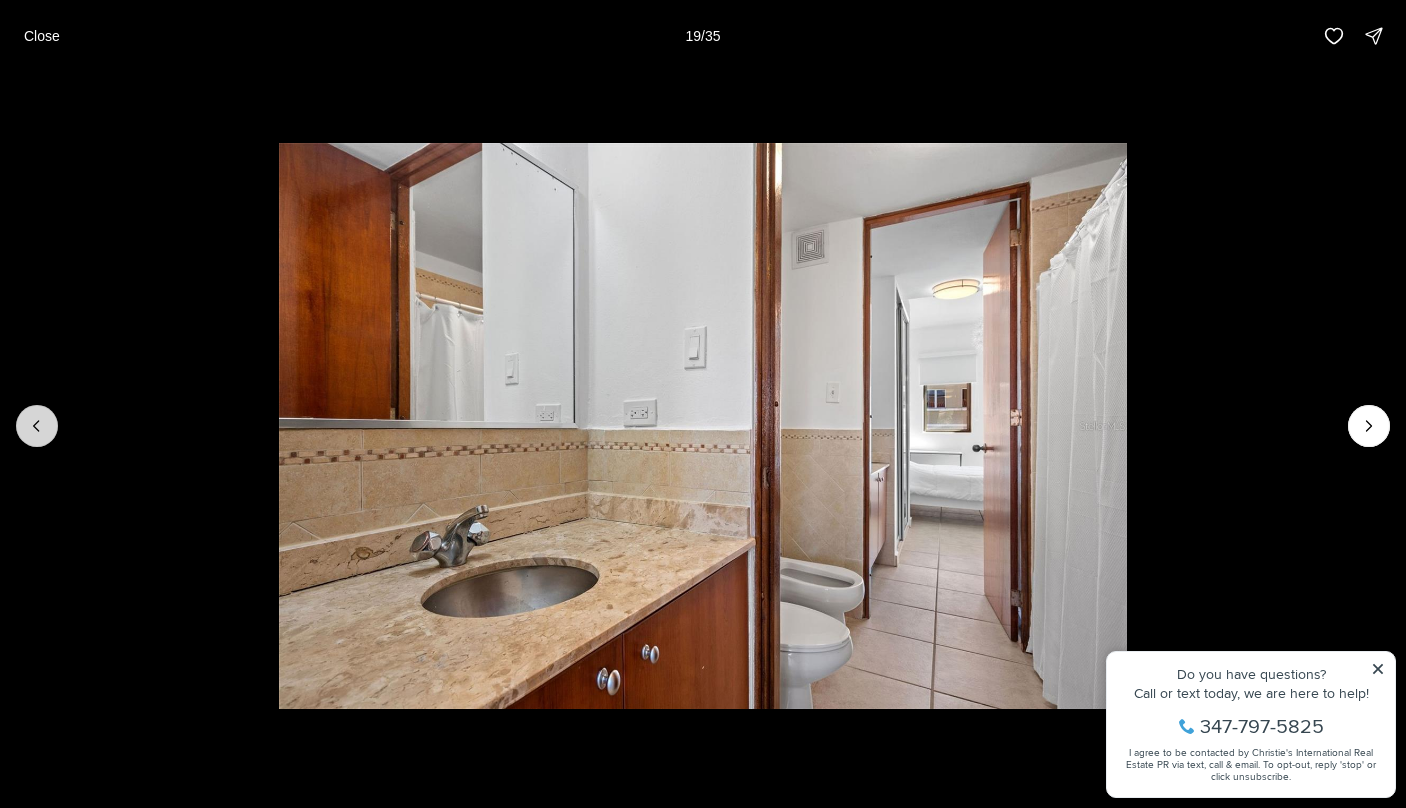 click 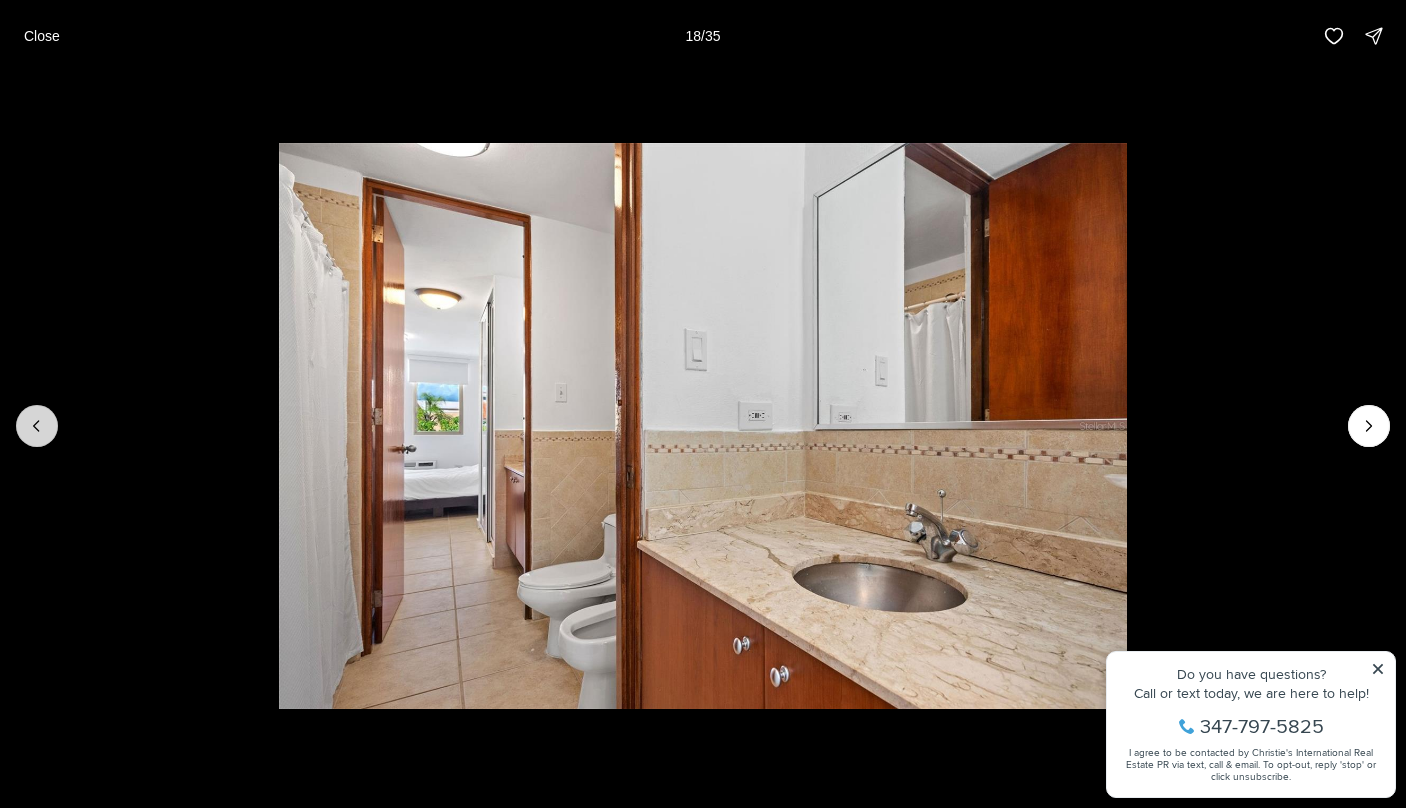 click 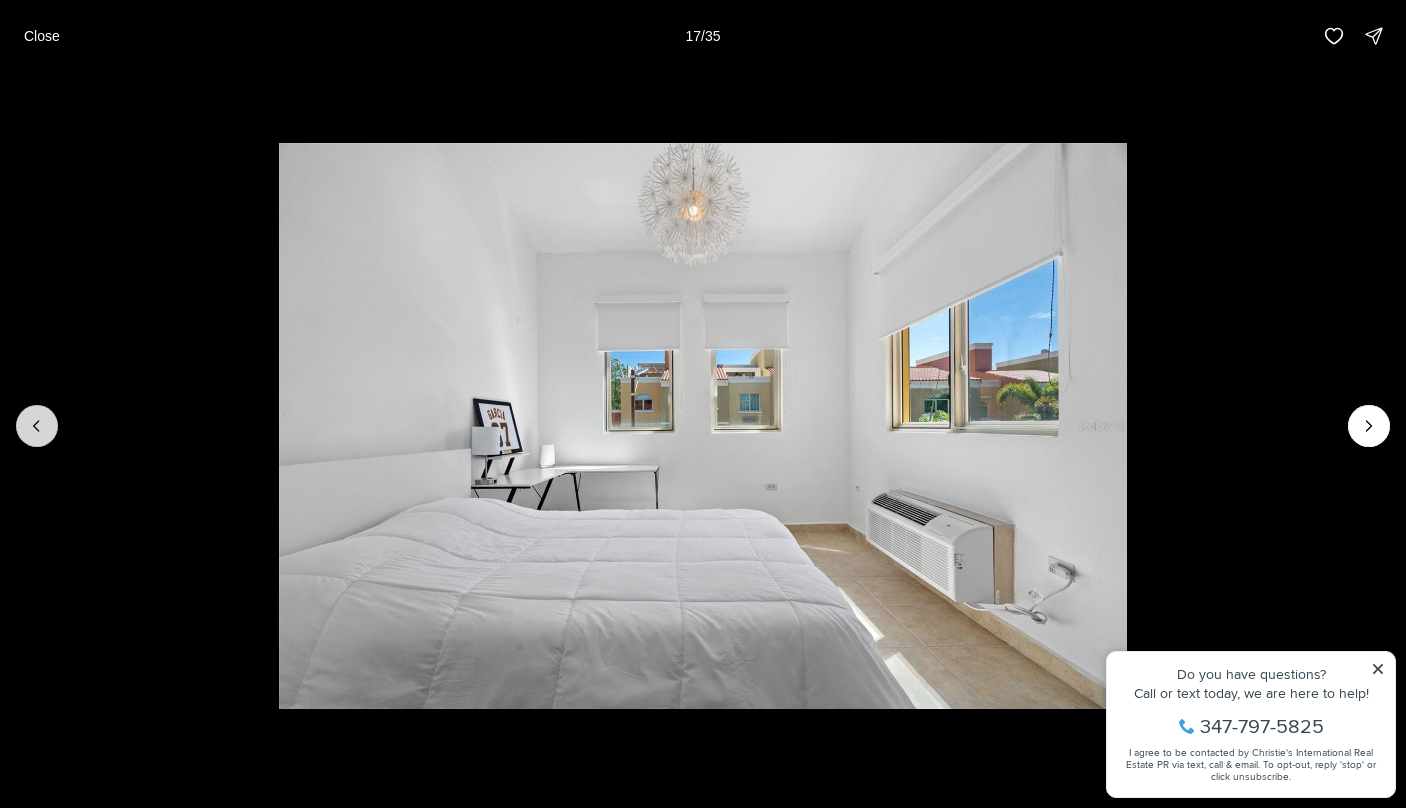 click 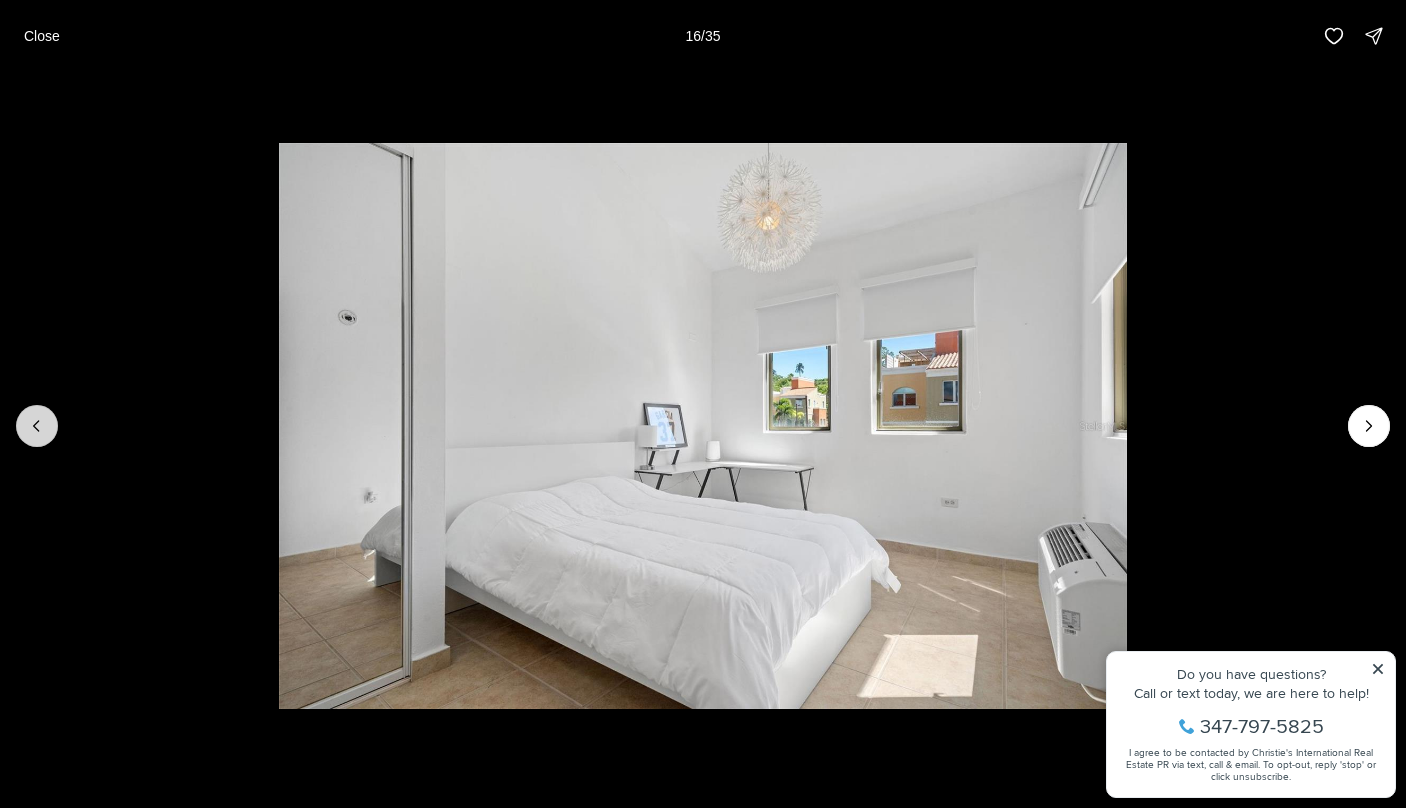click 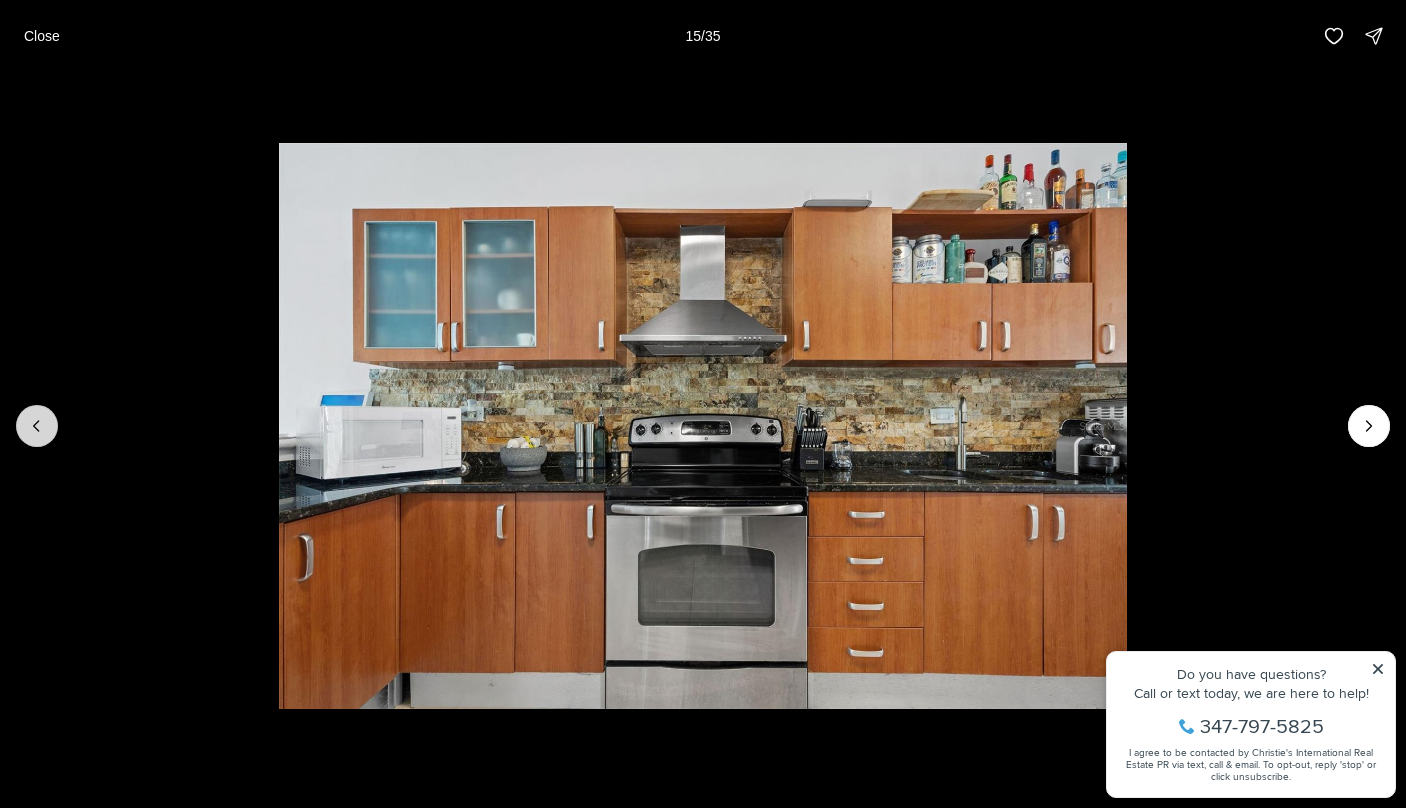 click 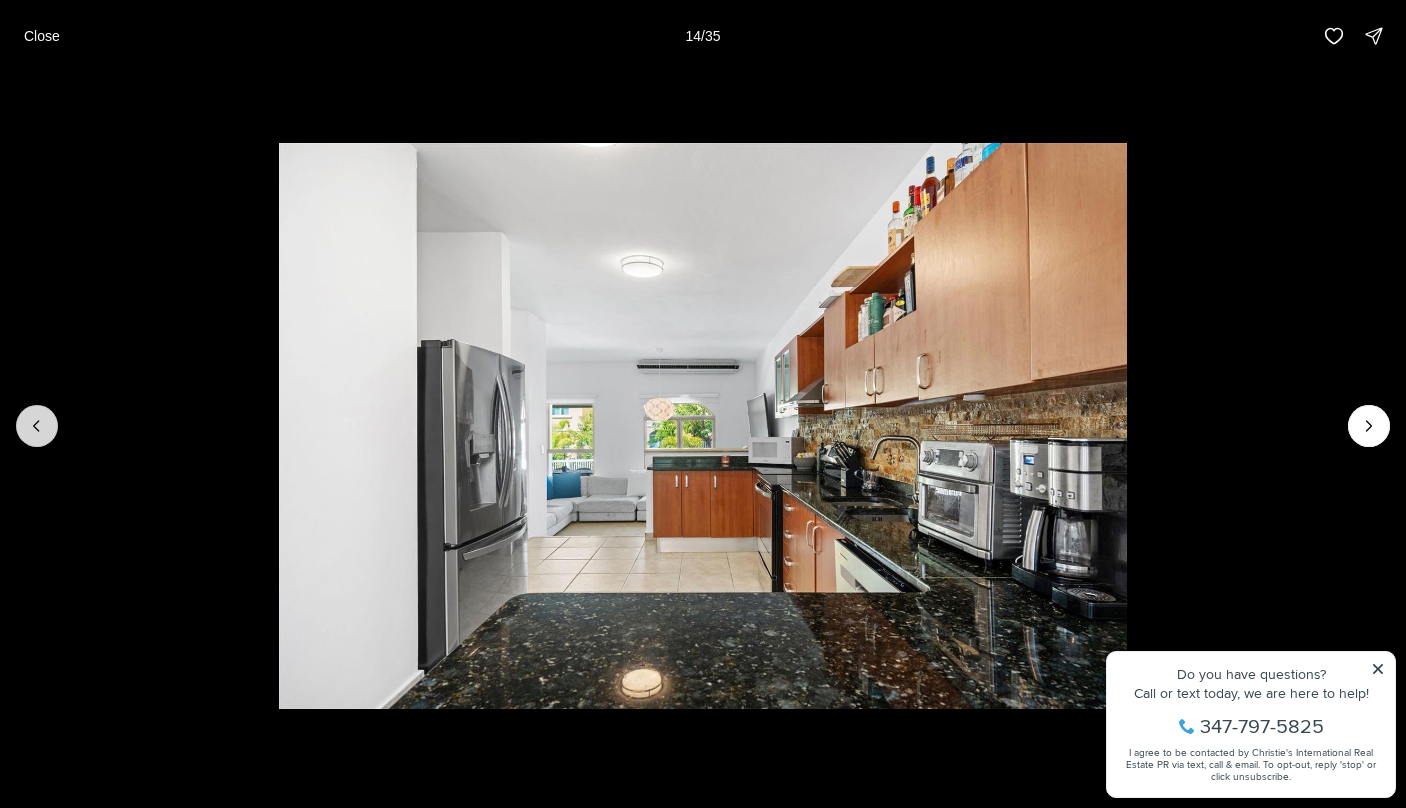click 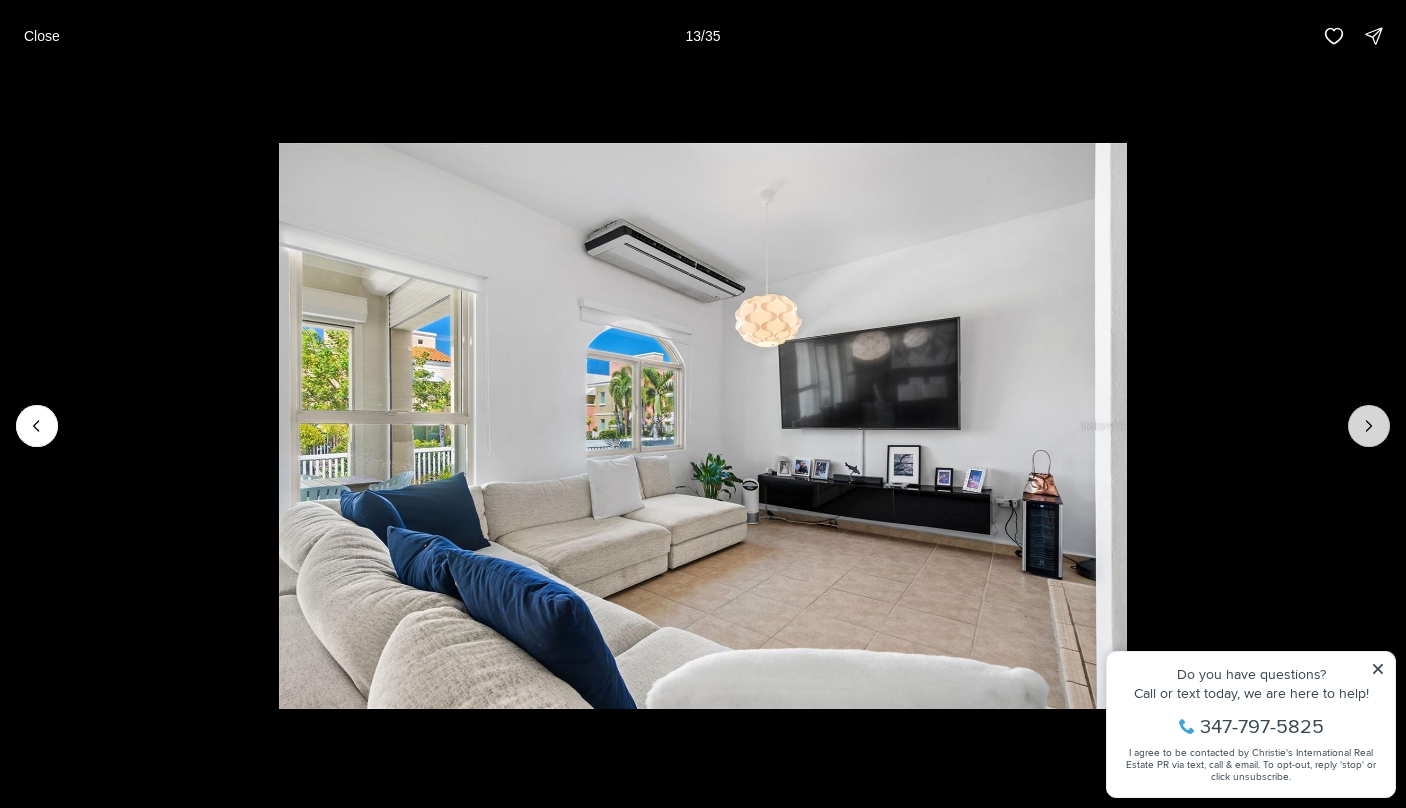 click 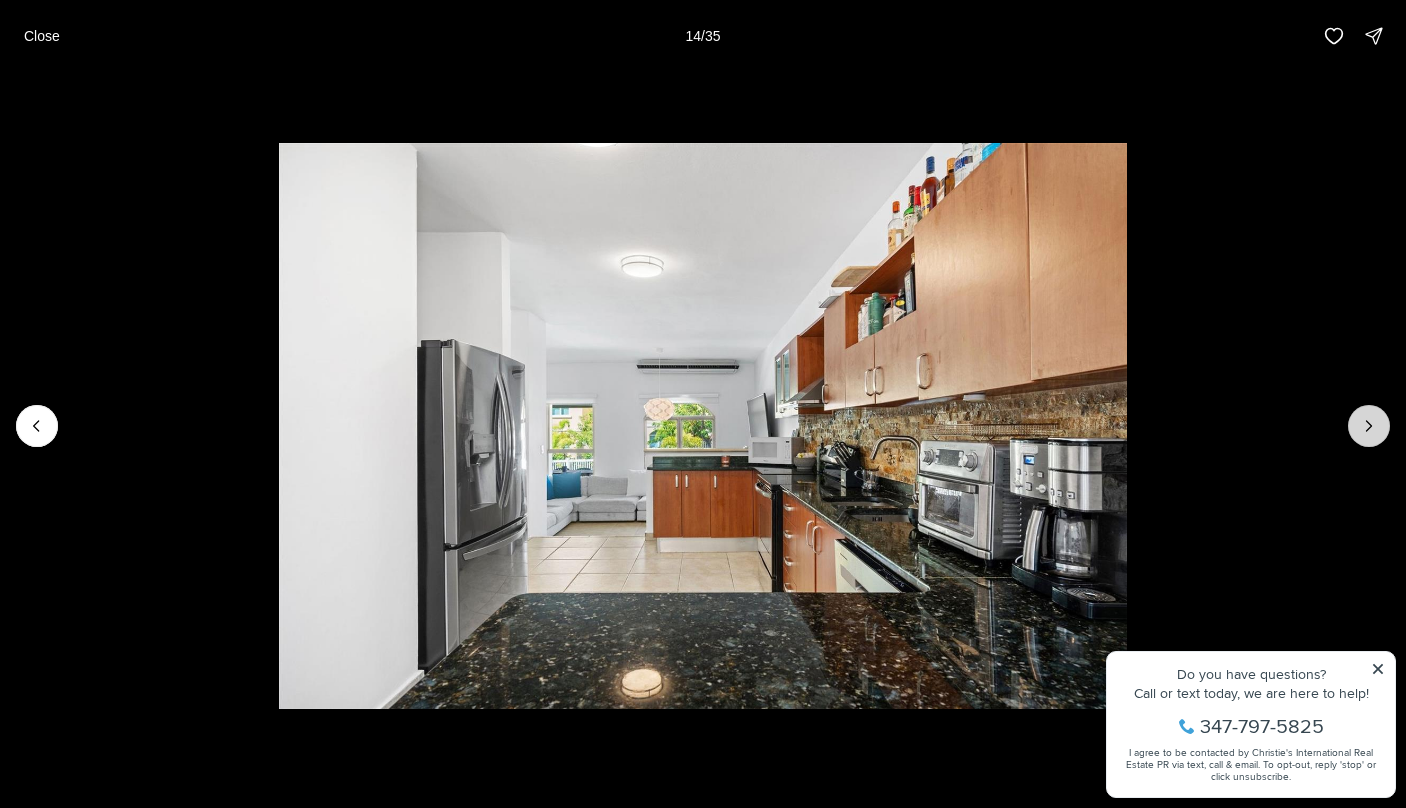 click 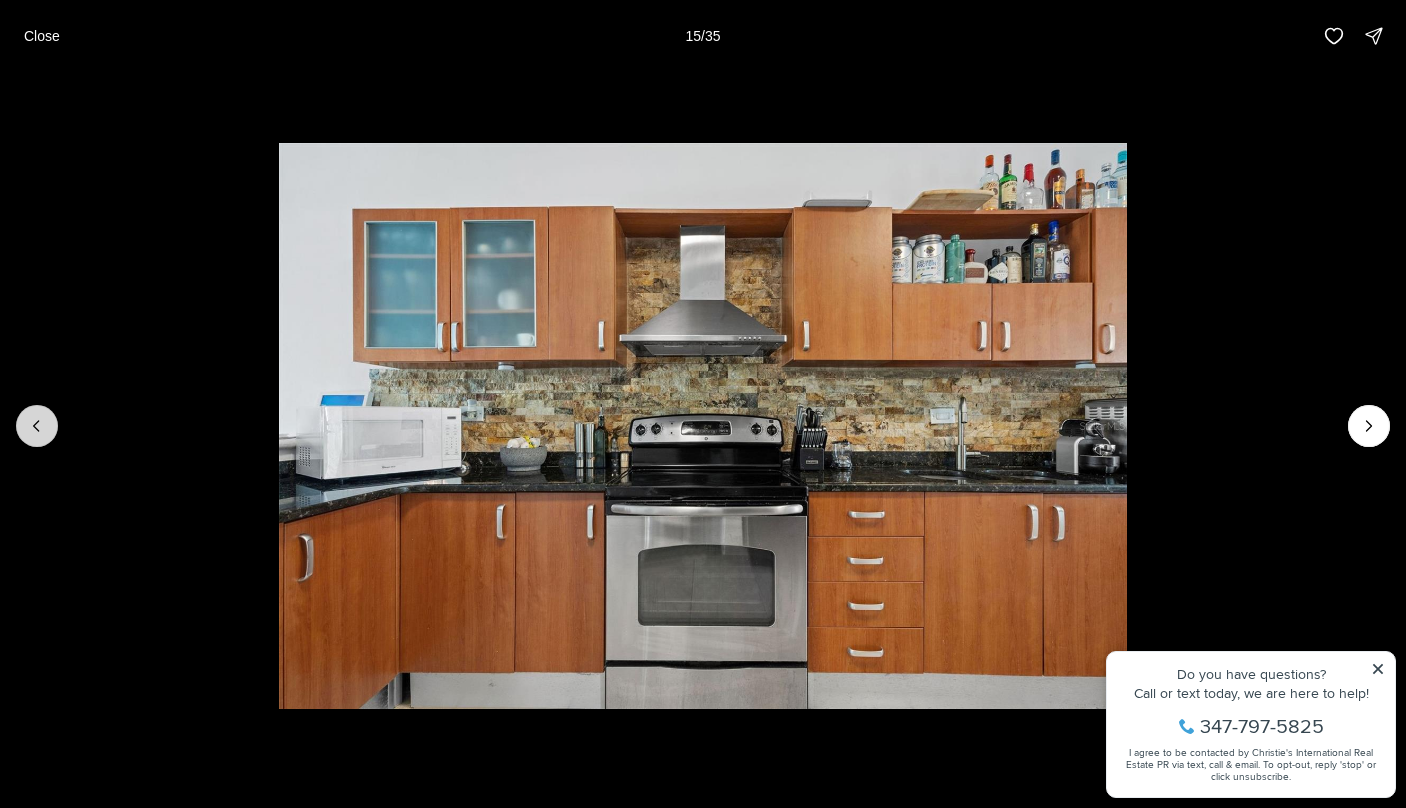 click 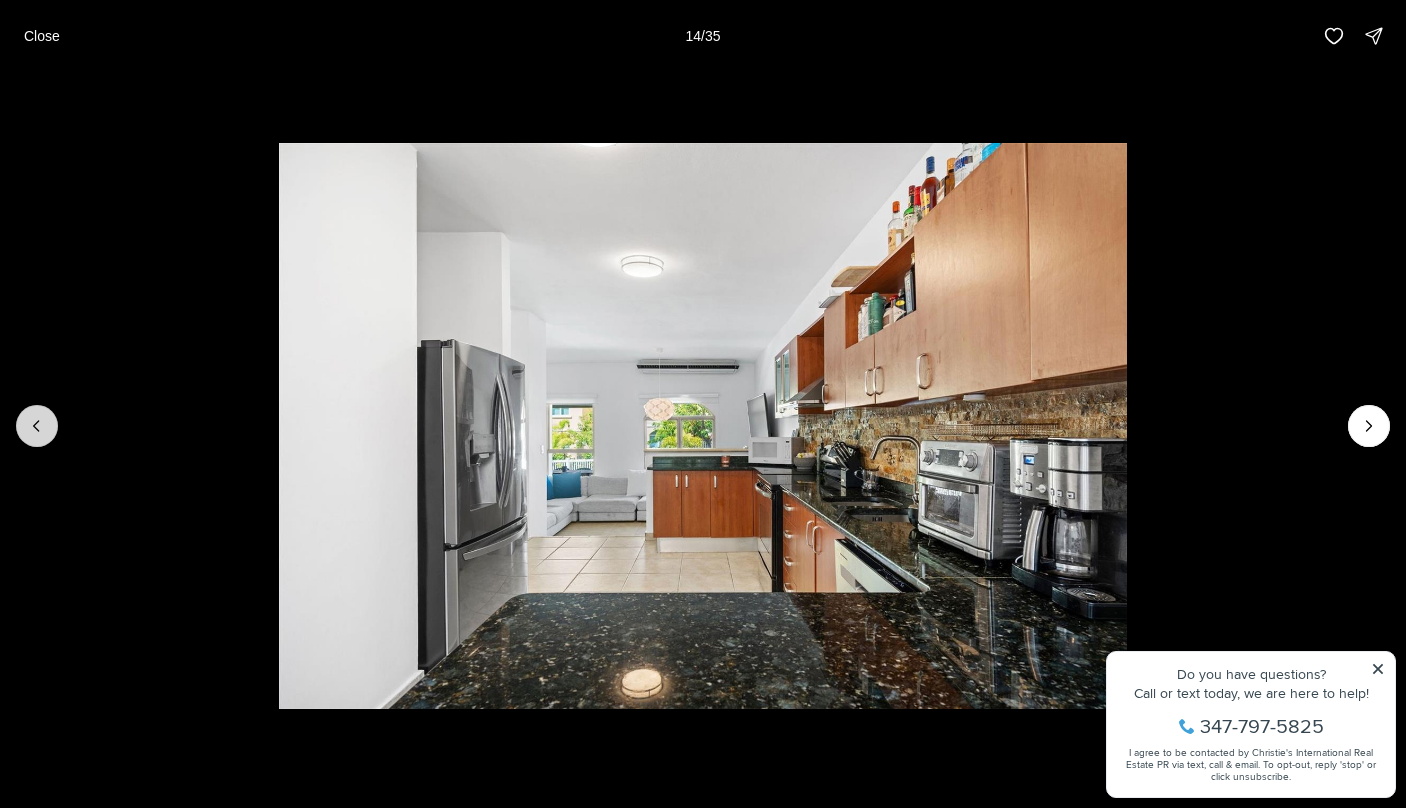 click 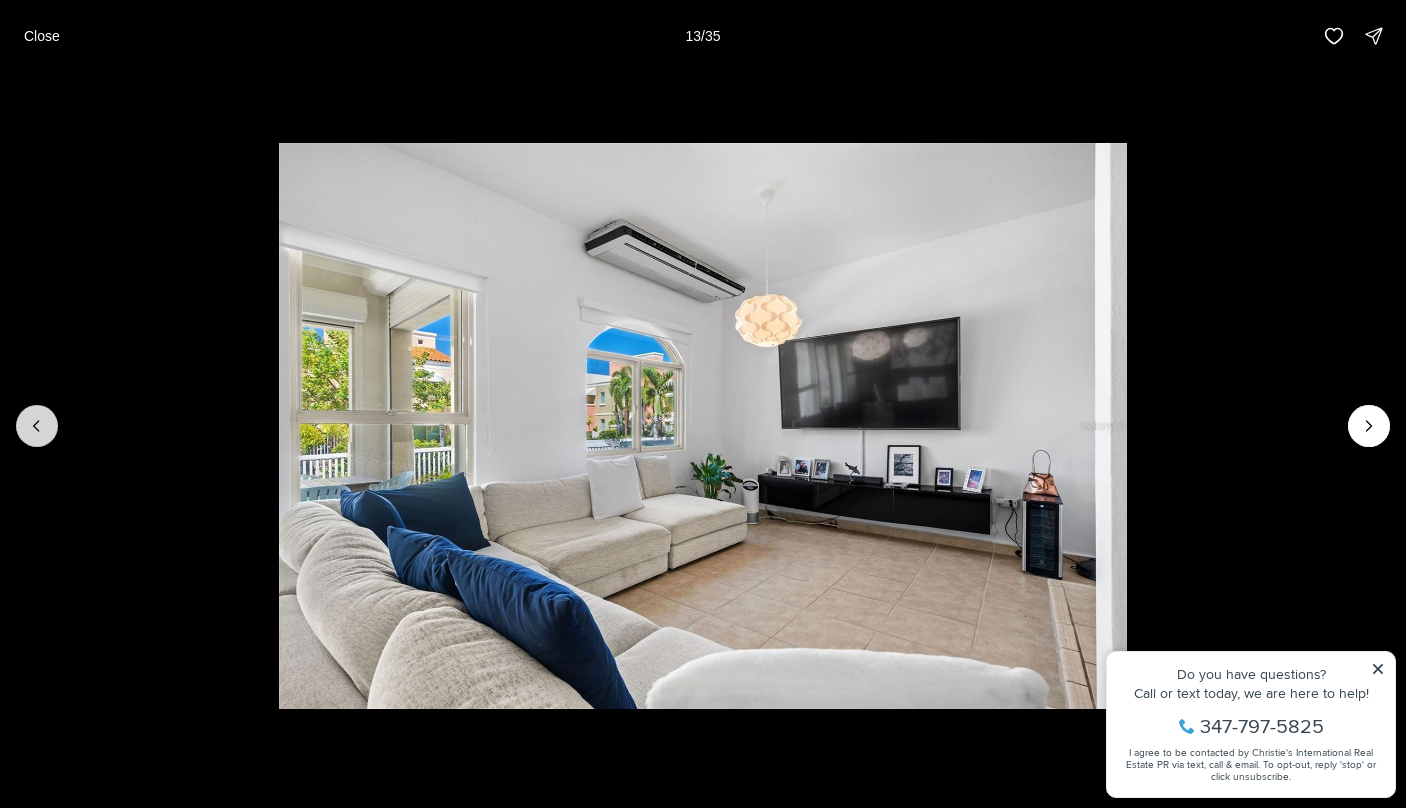 click 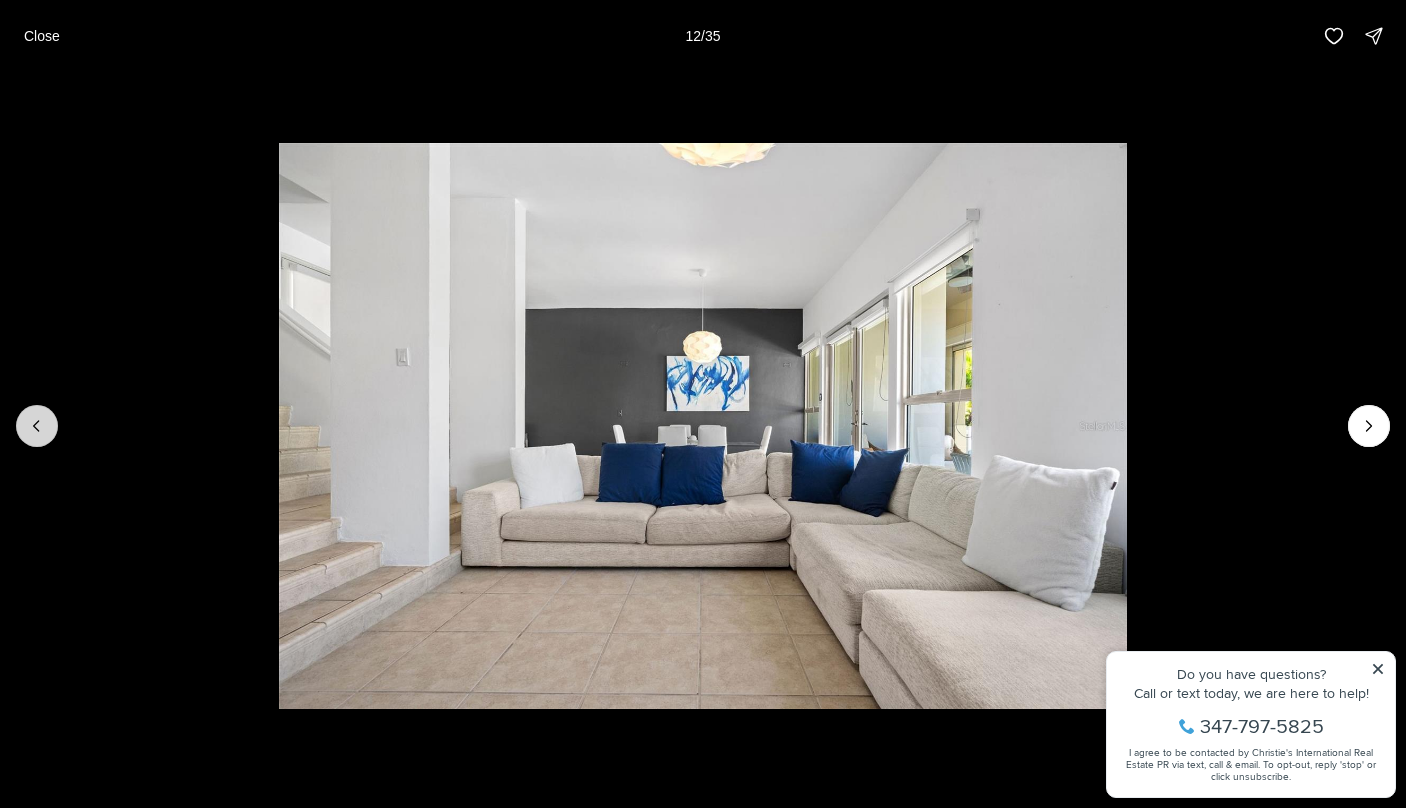 click 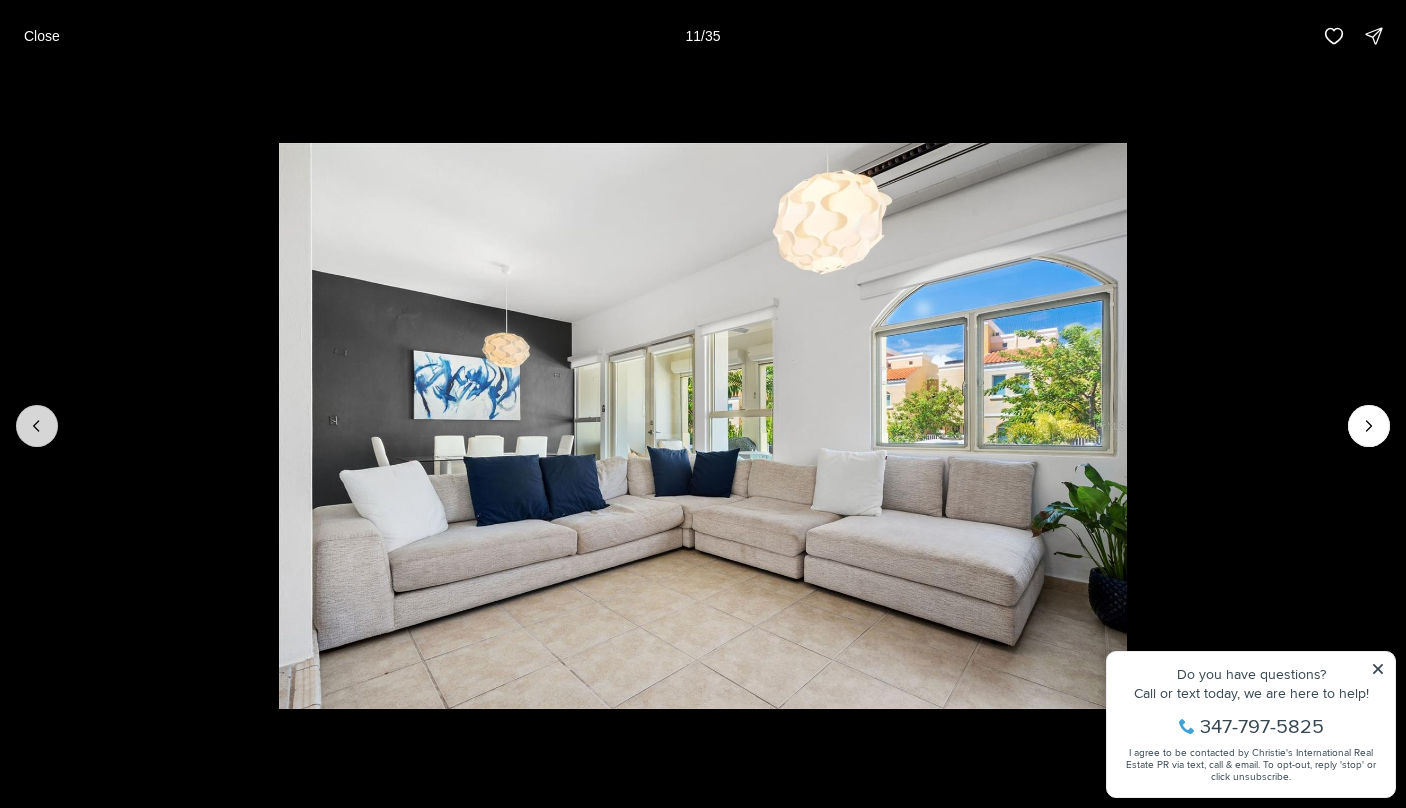 click 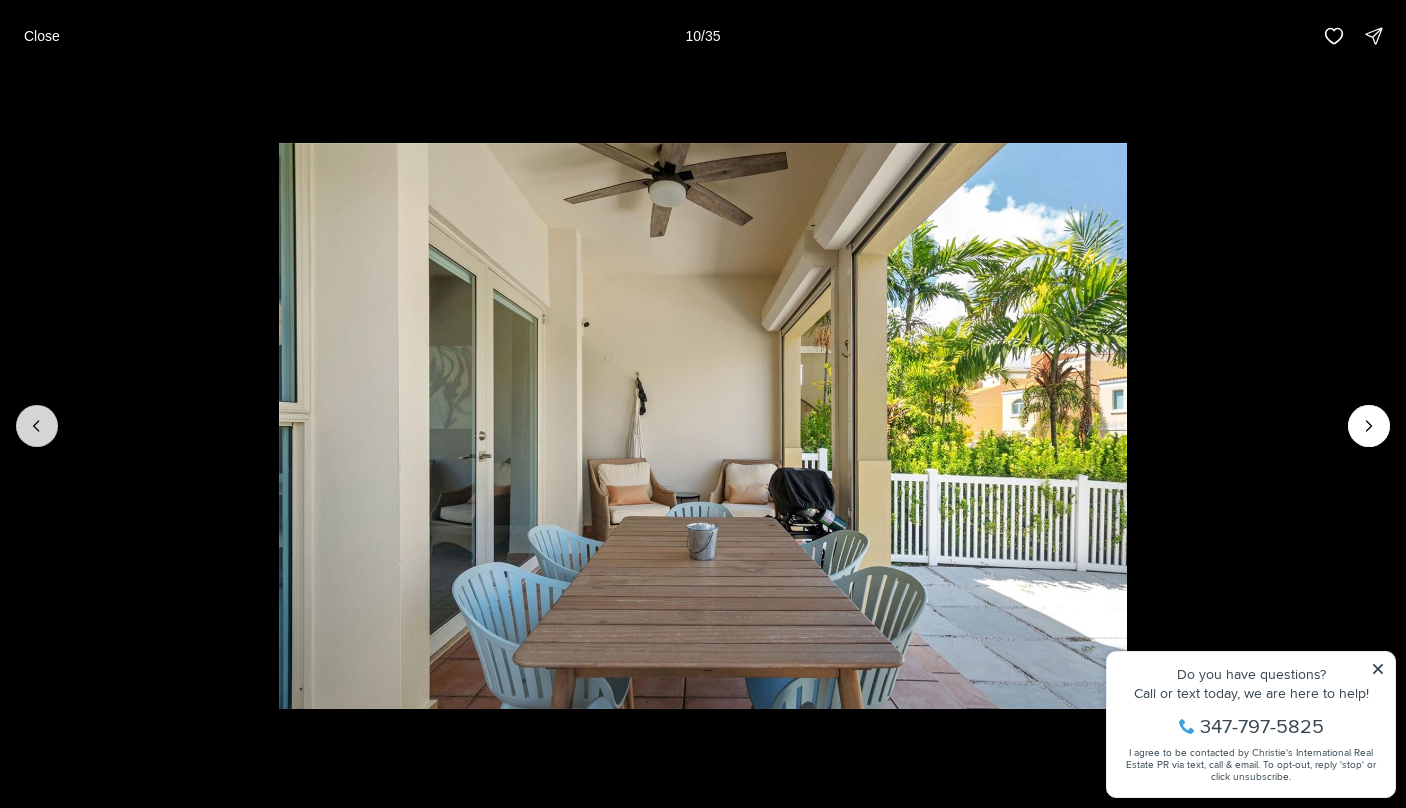 click 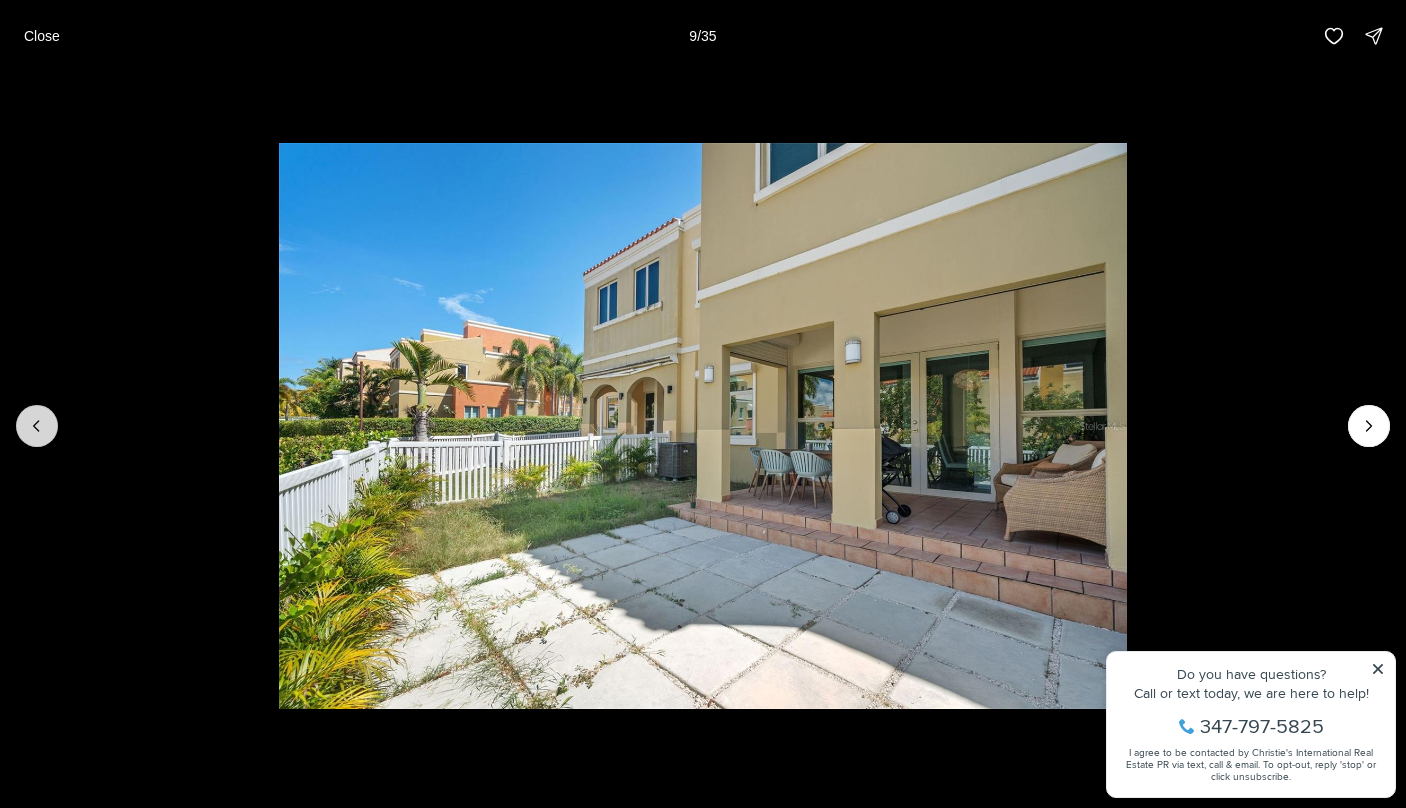 click 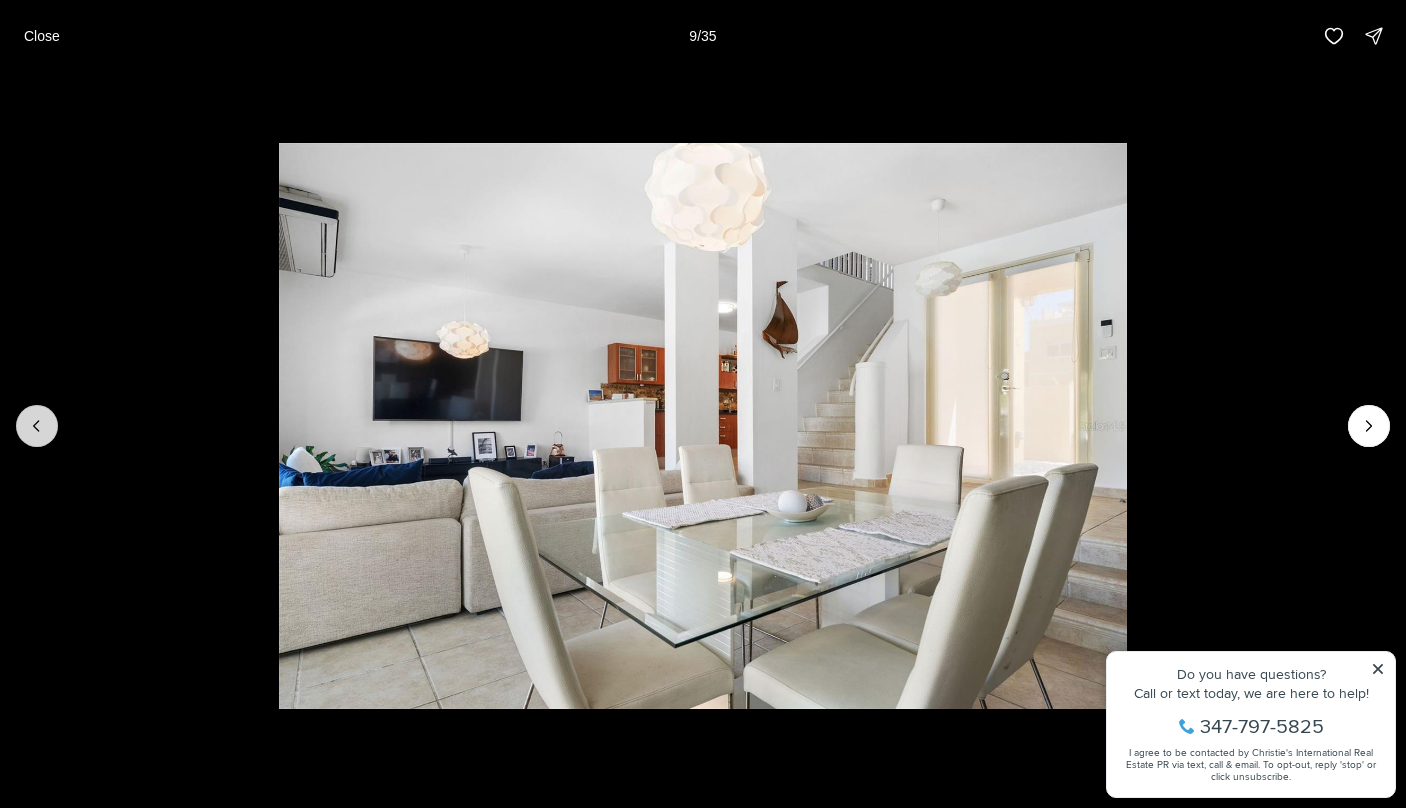 click 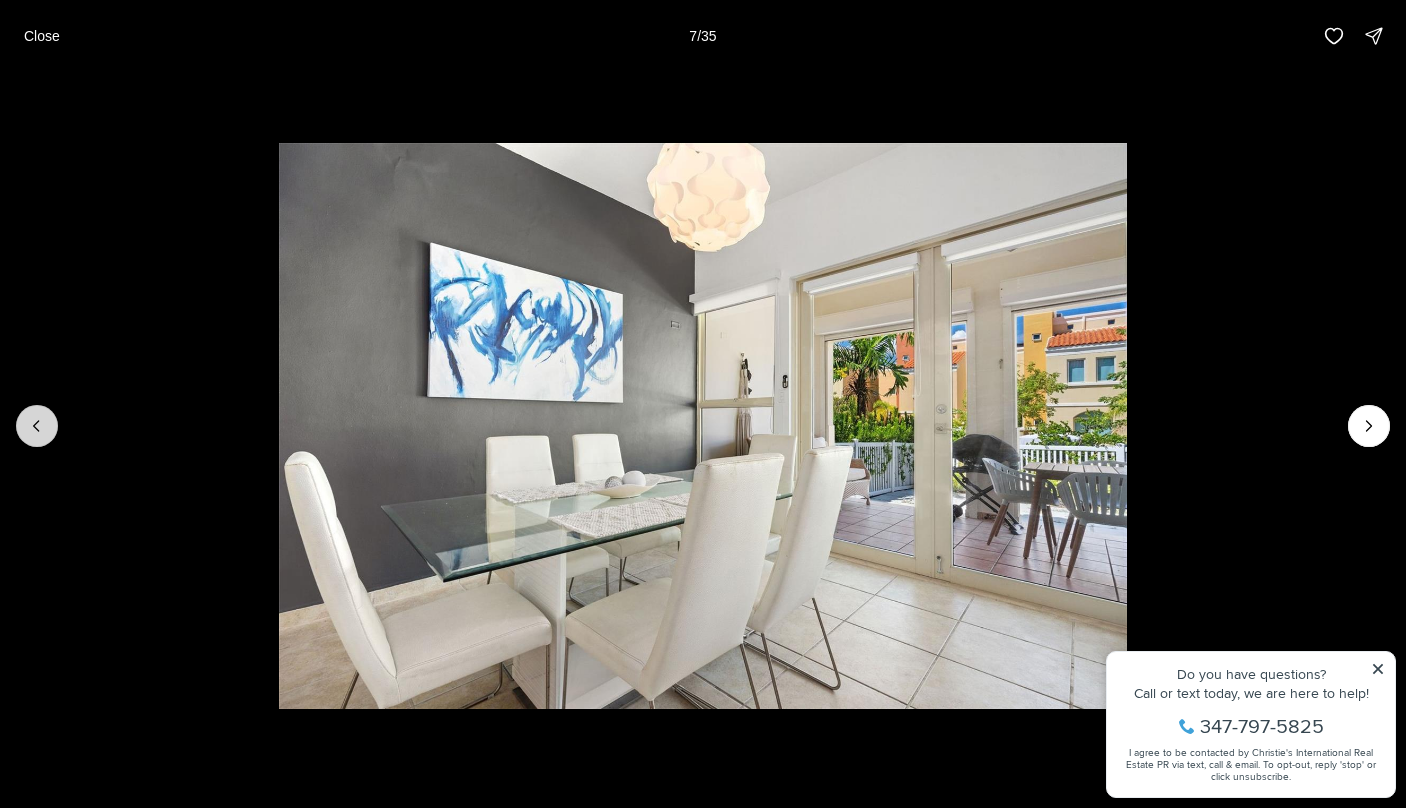 click 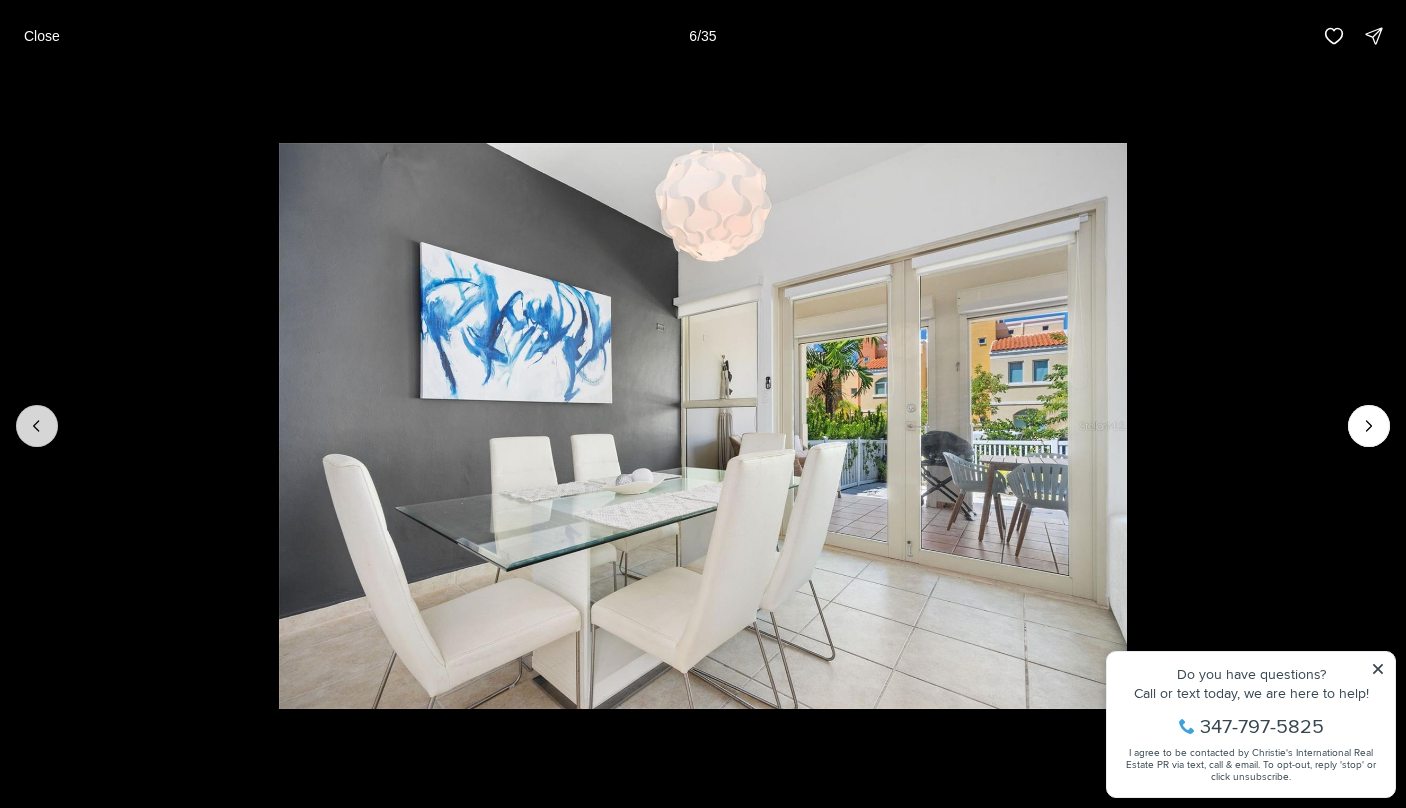 click 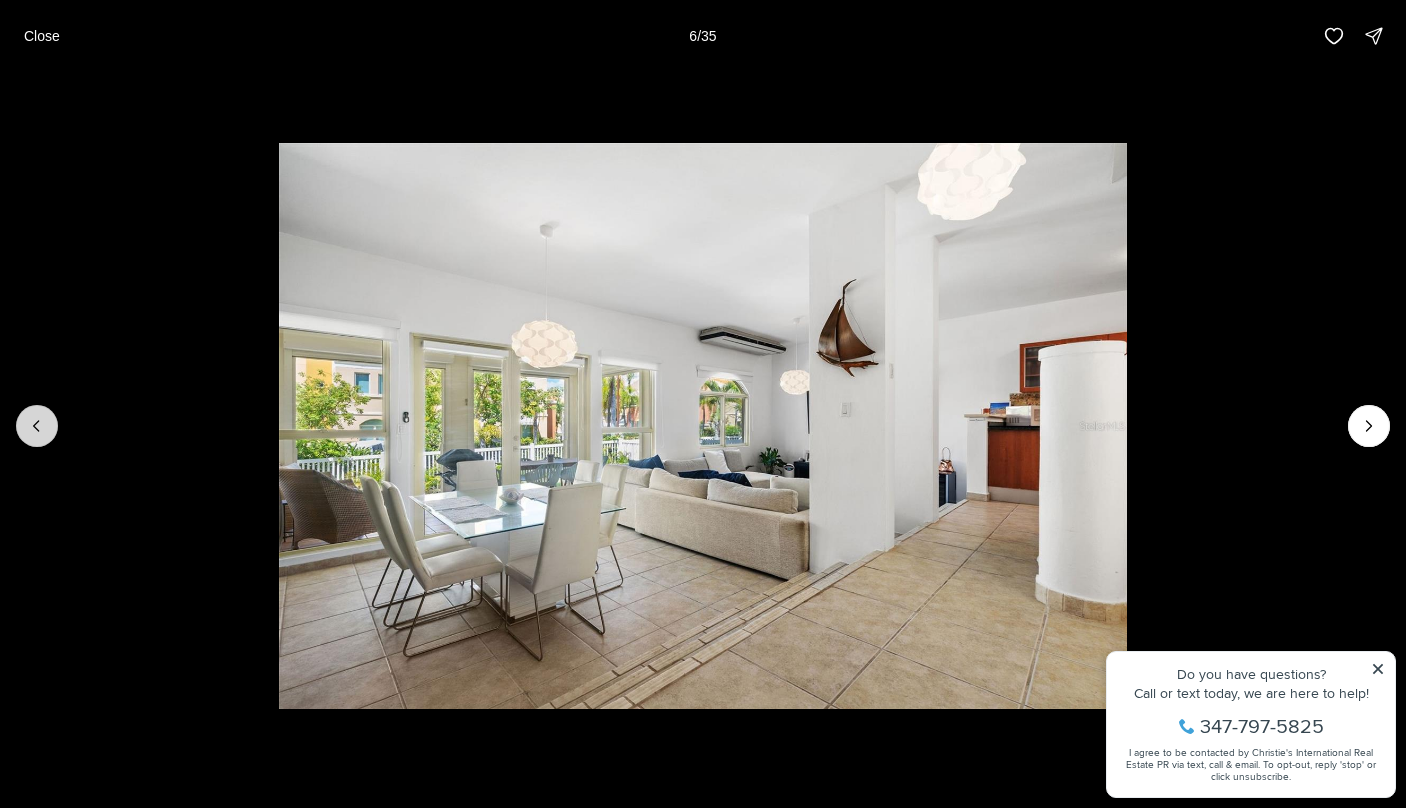click 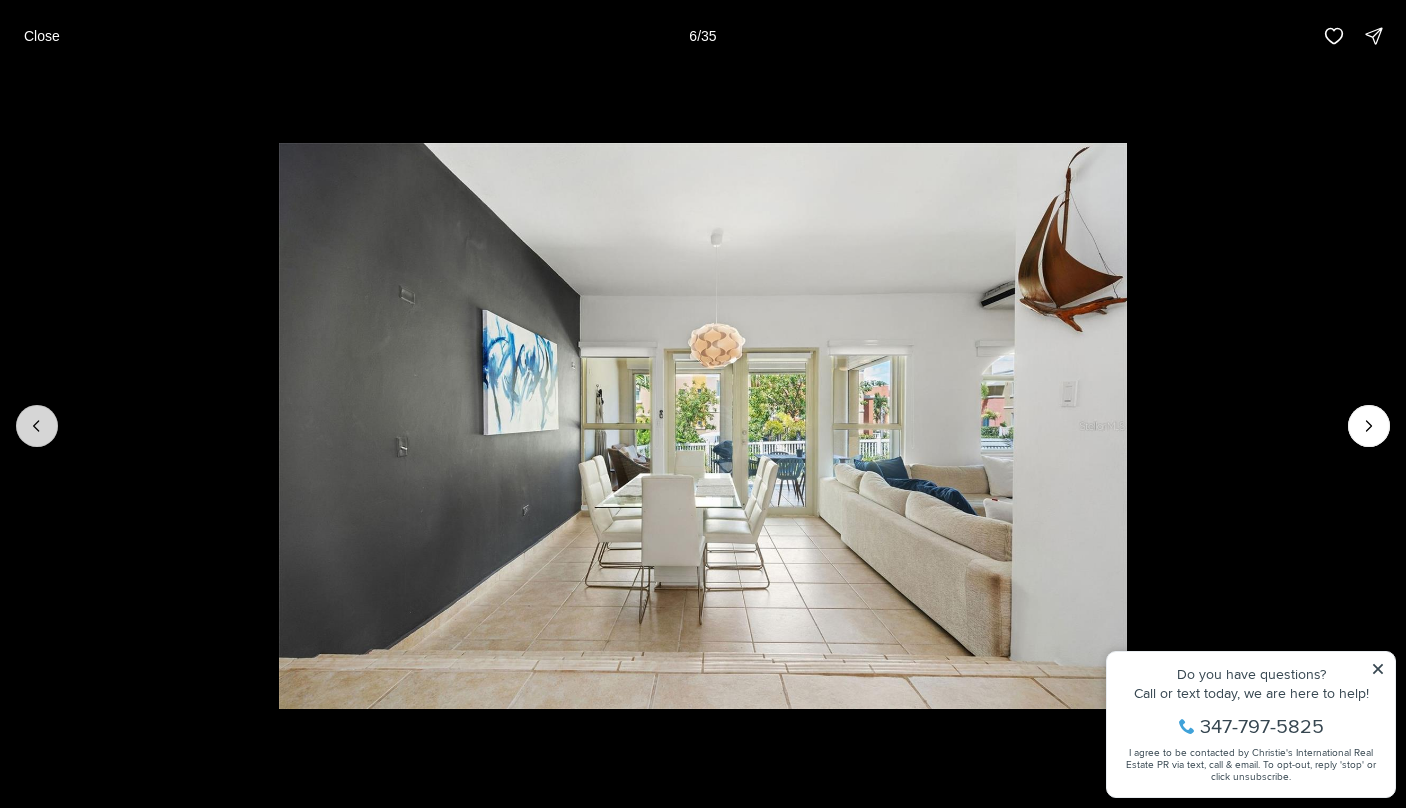 drag, startPoint x: 43, startPoint y: 428, endPoint x: 23, endPoint y: 428, distance: 20 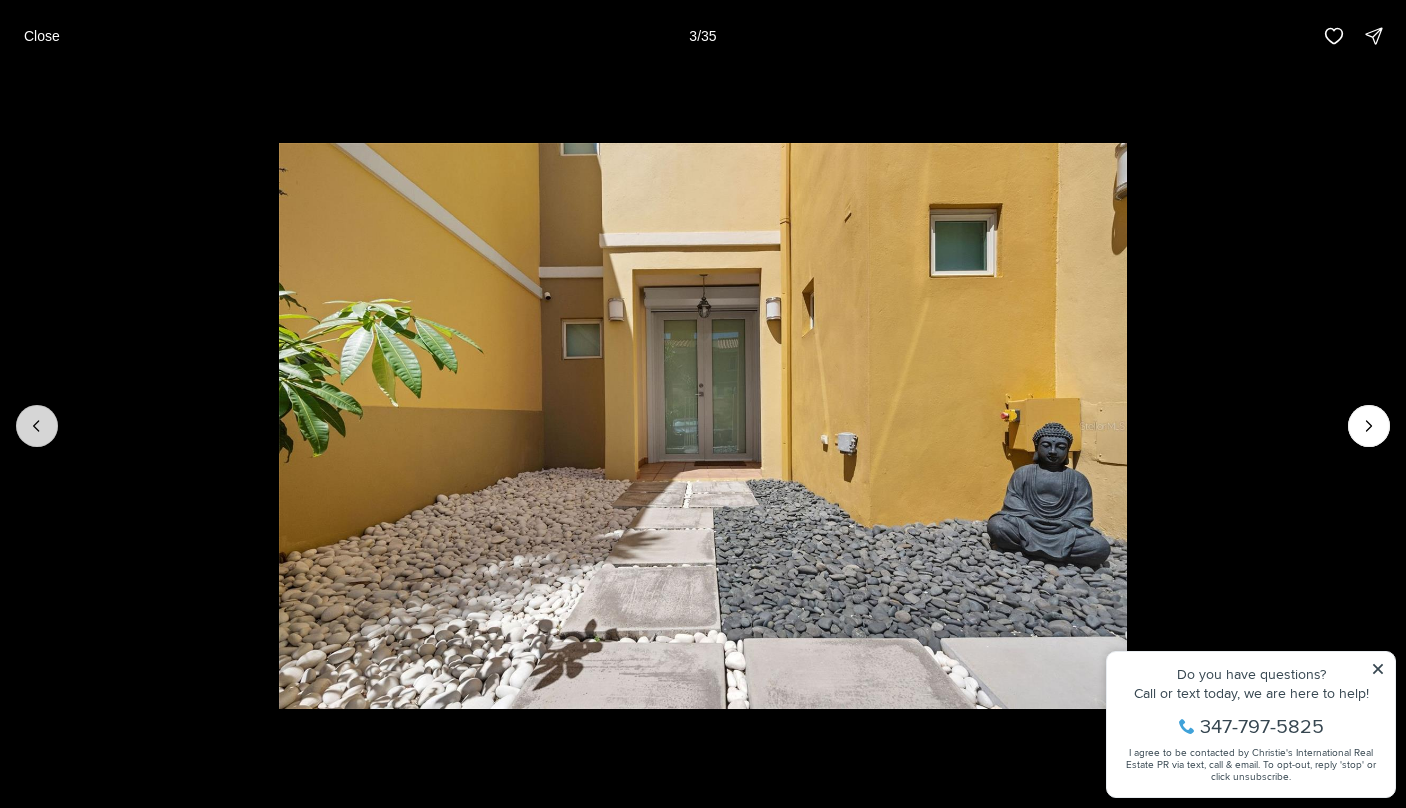 click at bounding box center (37, 426) 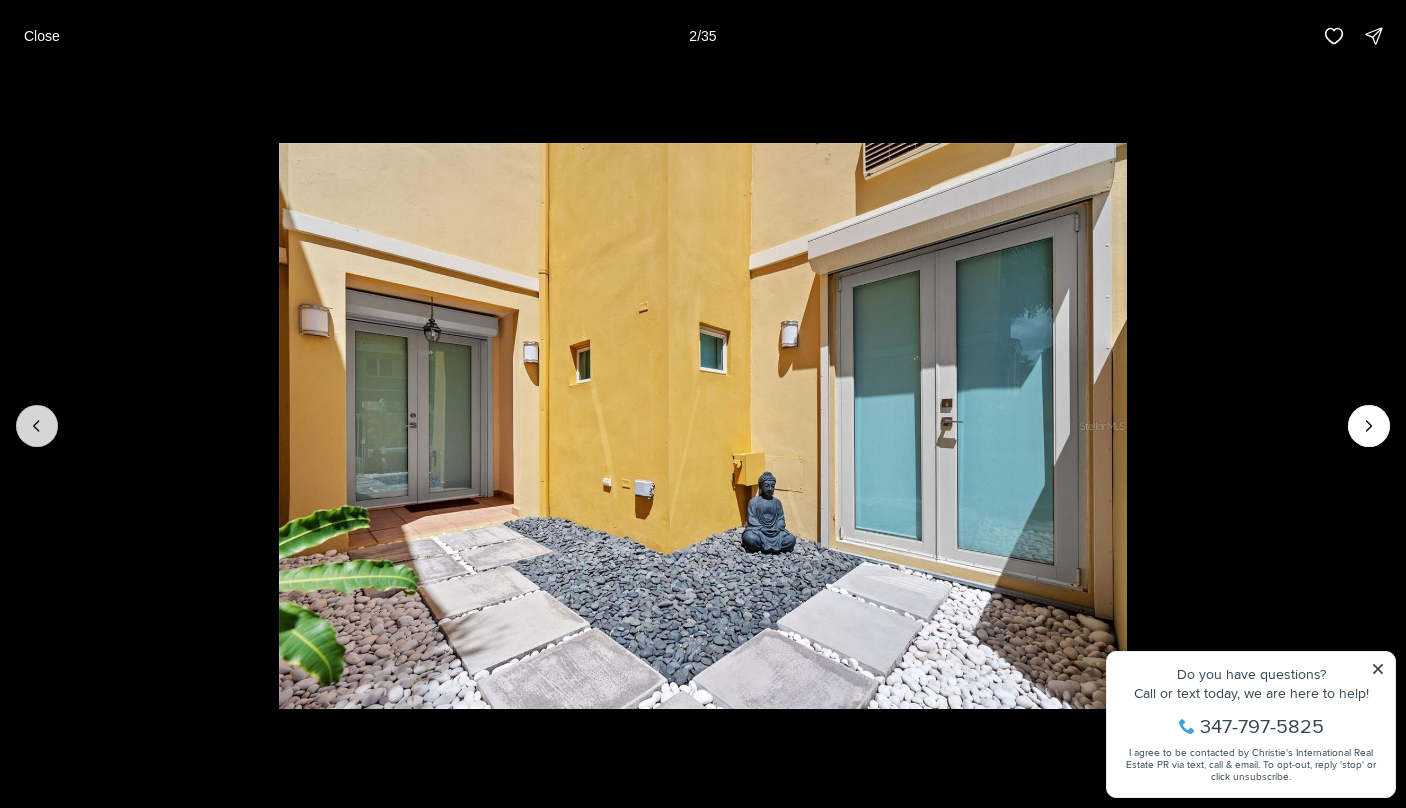 click at bounding box center (37, 426) 